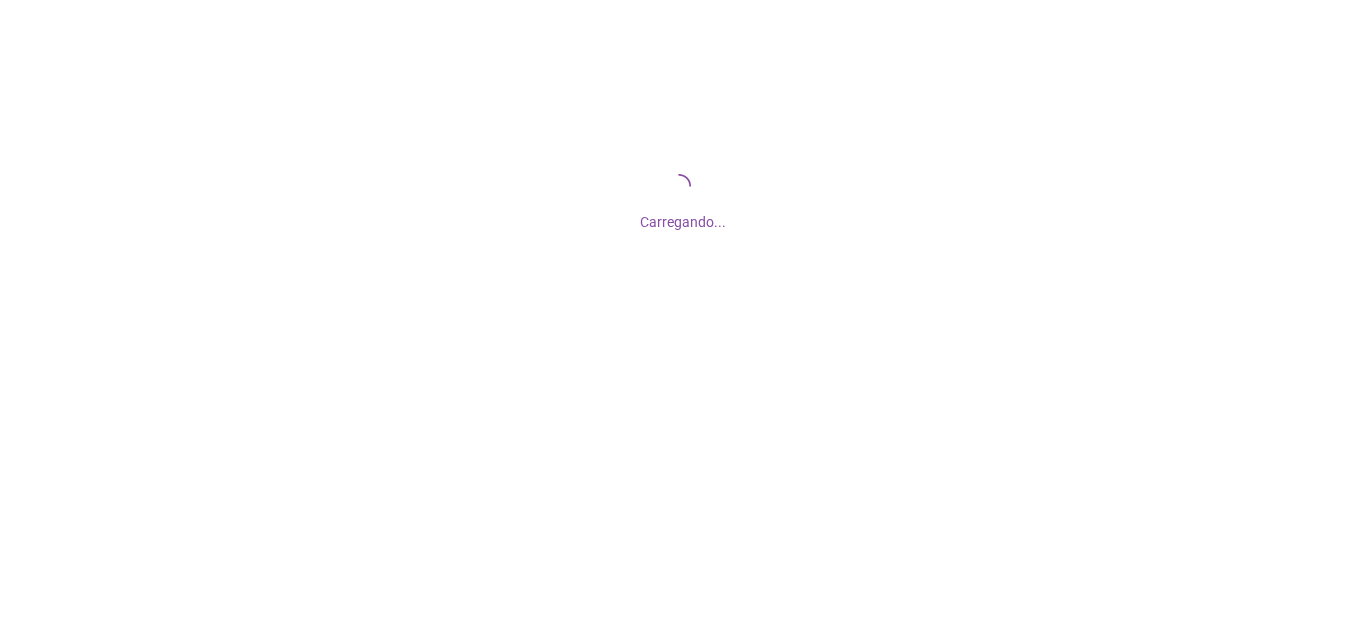 scroll, scrollTop: 0, scrollLeft: 0, axis: both 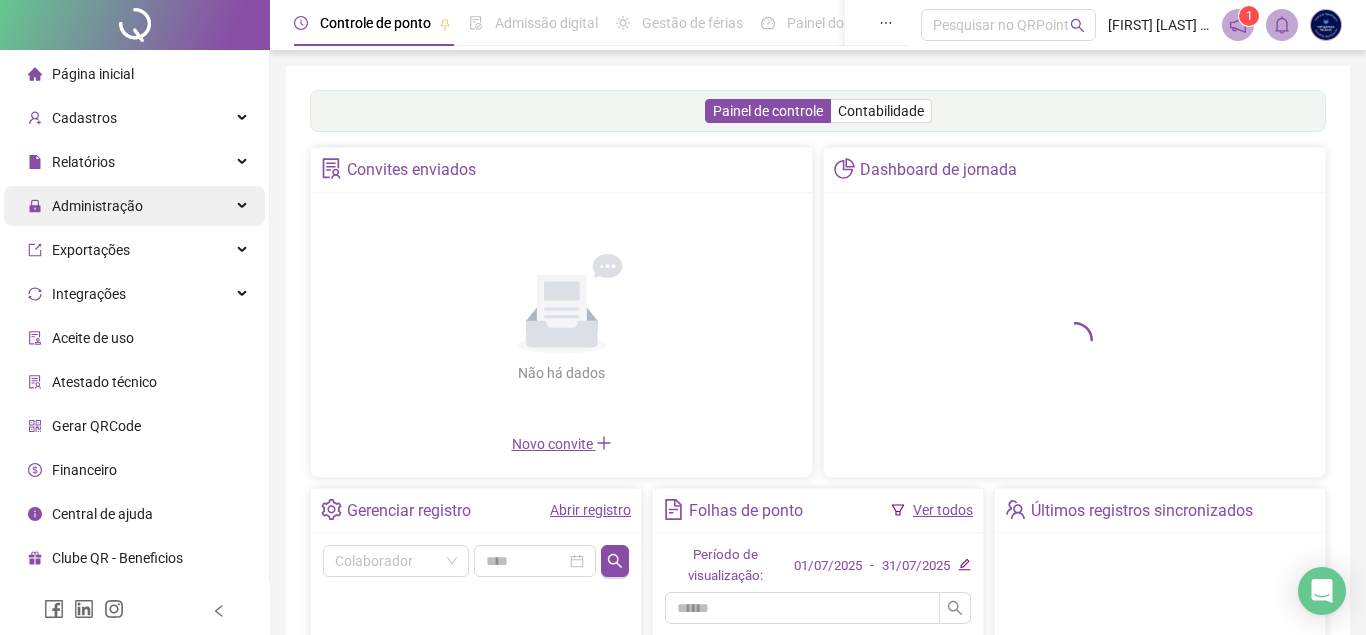 click on "Administração" at bounding box center (134, 206) 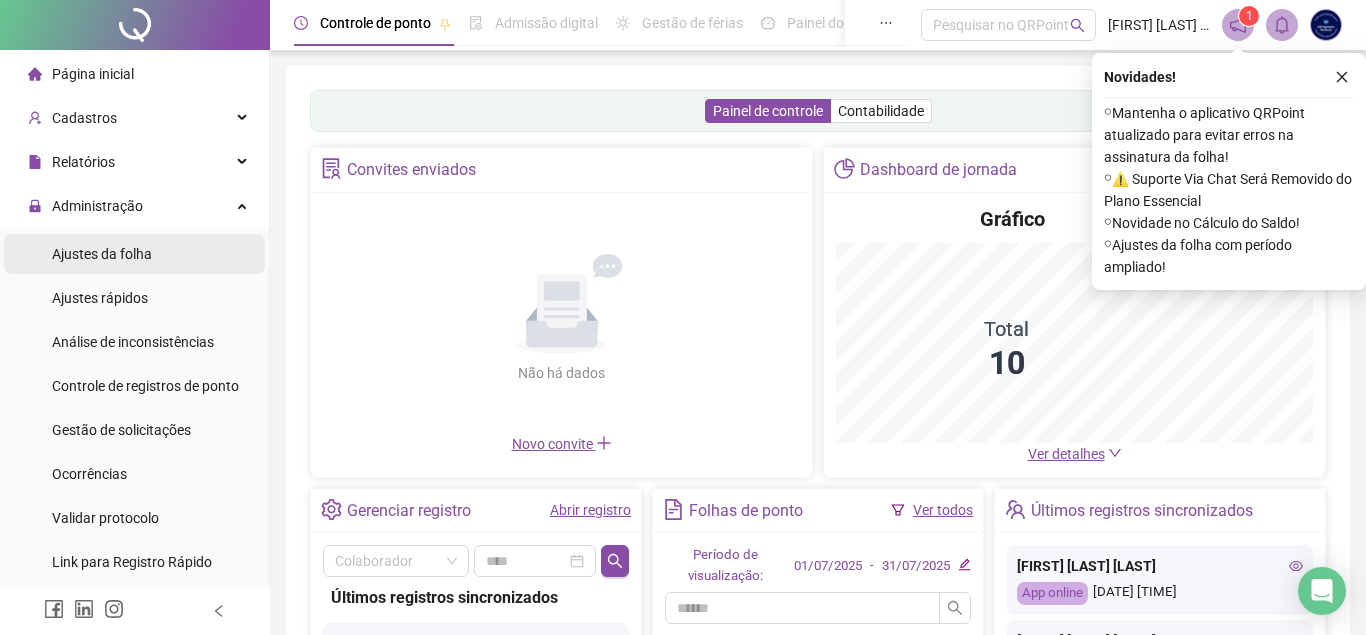 click on "Ajustes da folha" at bounding box center [134, 254] 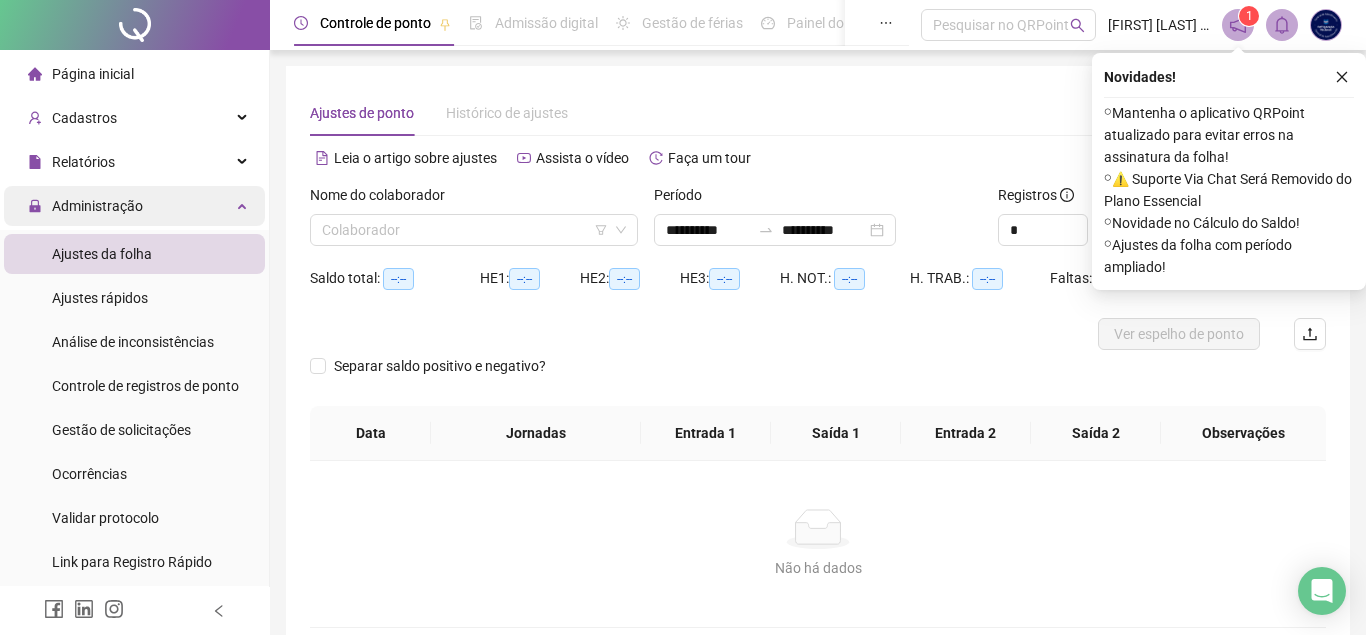click on "Administração" at bounding box center (134, 206) 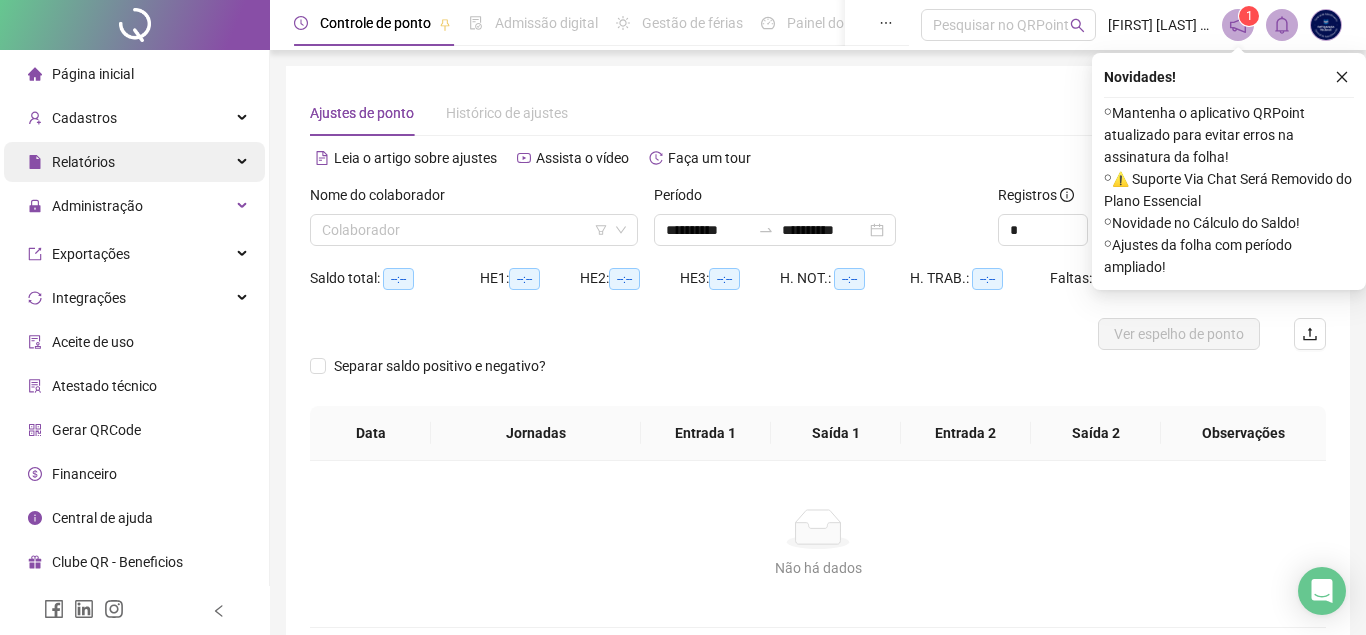 click on "Relatórios" at bounding box center (134, 162) 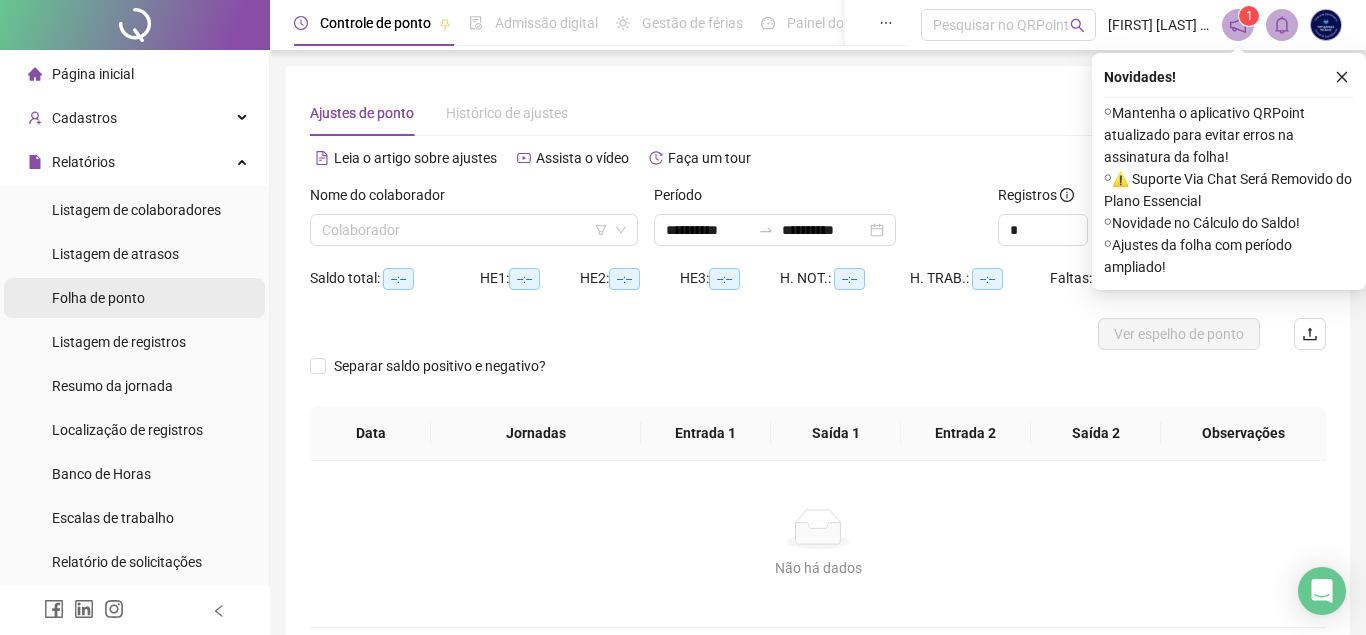 click on "Folha de ponto" at bounding box center (134, 298) 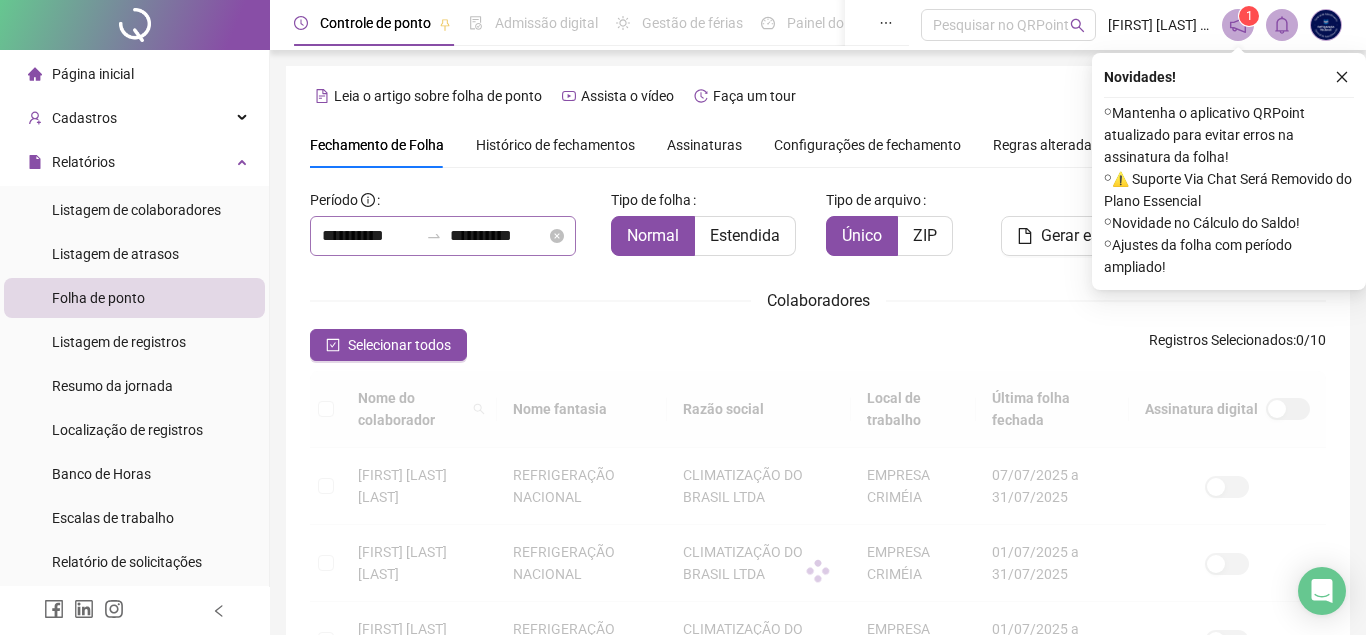 scroll, scrollTop: 92, scrollLeft: 0, axis: vertical 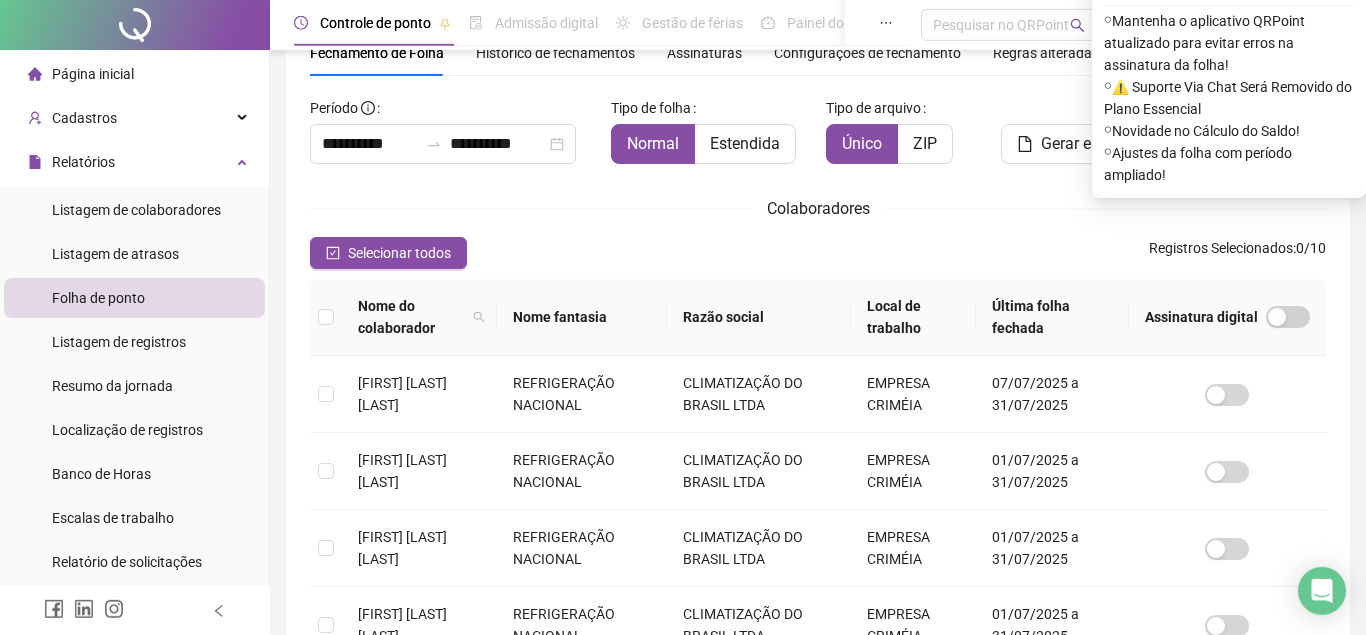 click on "Histórico de fechamentos" at bounding box center [555, 53] 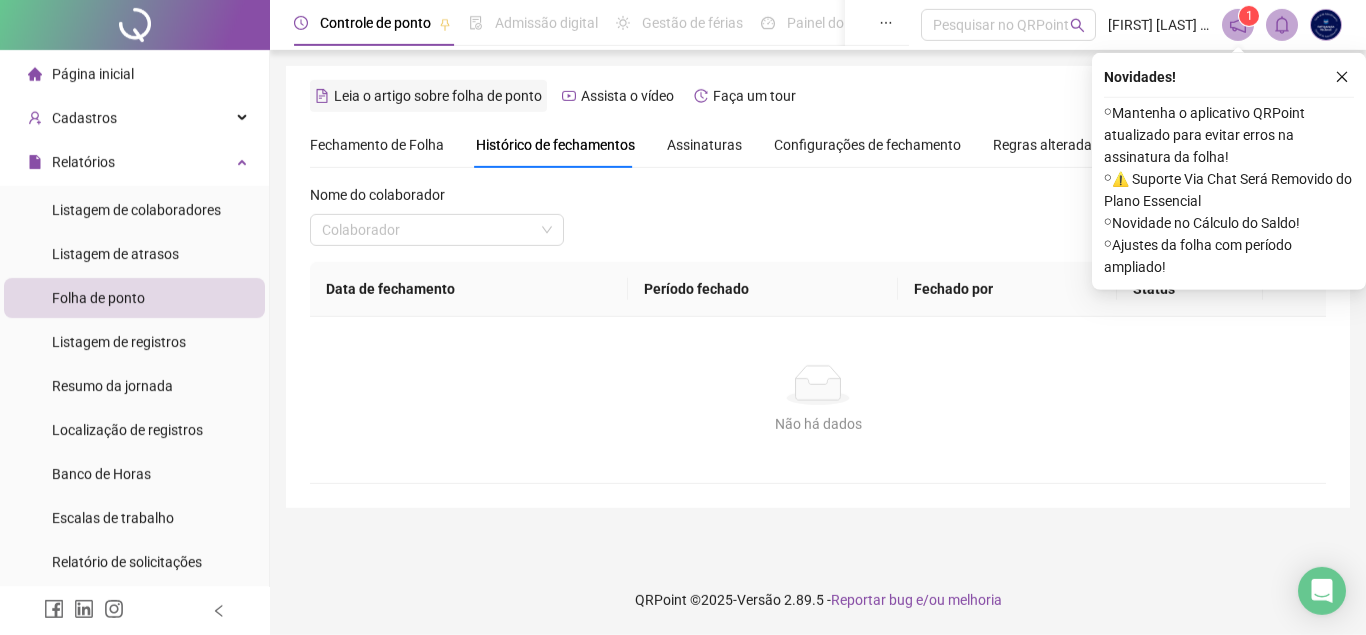 scroll, scrollTop: 0, scrollLeft: 0, axis: both 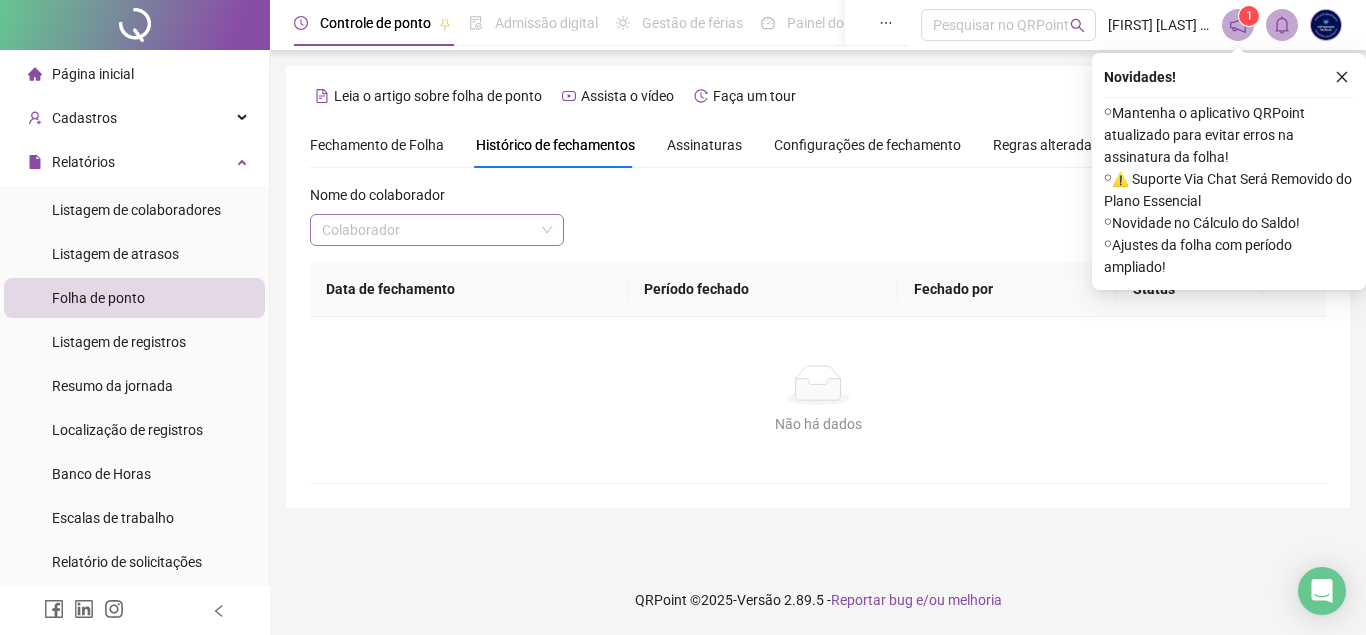 click at bounding box center (428, 230) 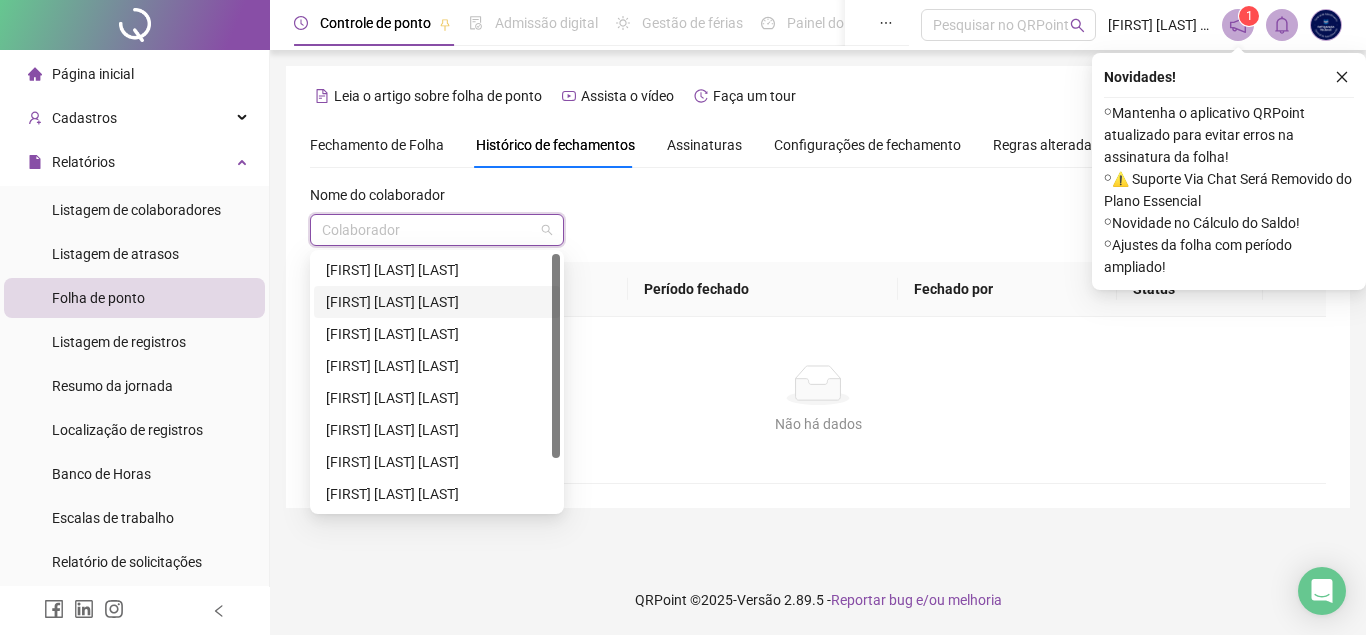 click on "[FIRST] [LAST] [LAST]" at bounding box center (437, 302) 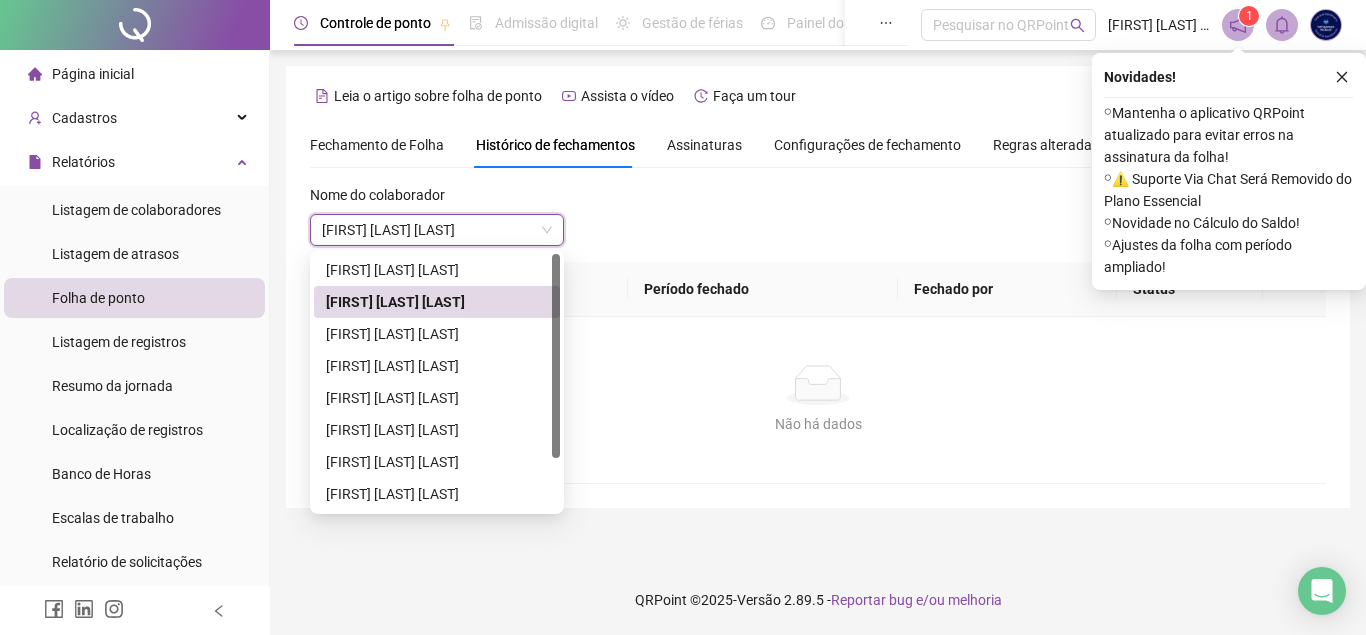scroll, scrollTop: 181, scrollLeft: 0, axis: vertical 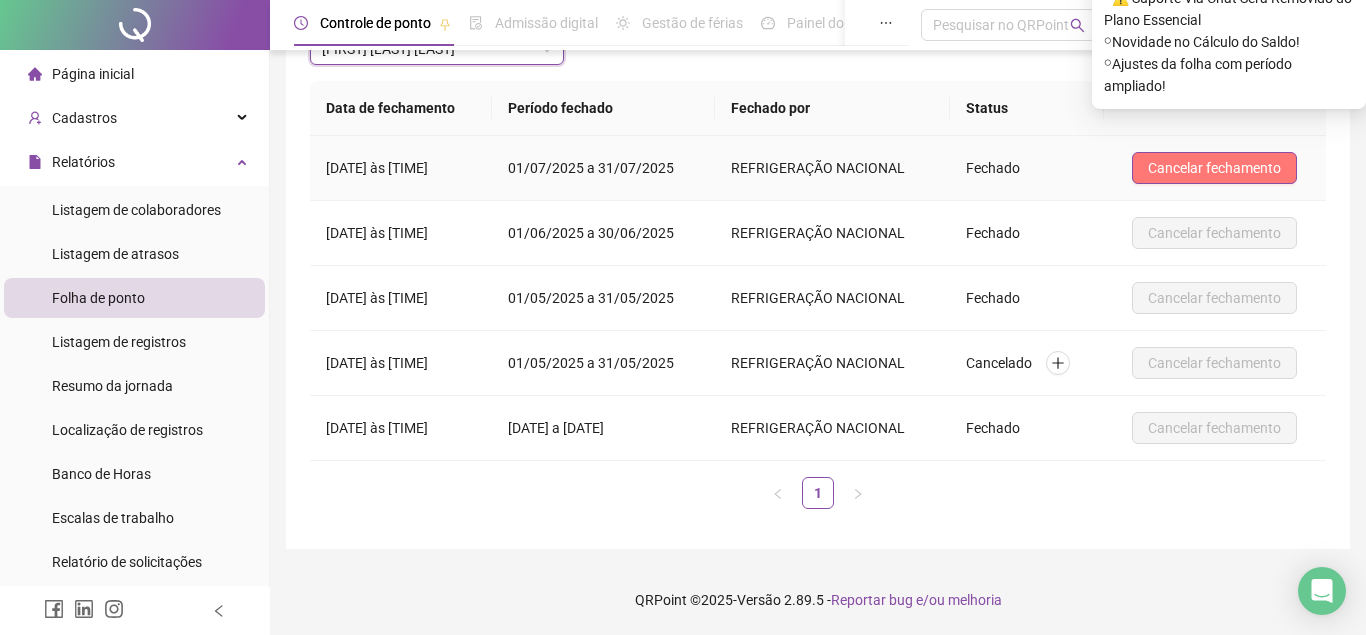 click on "Cancelar fechamento" at bounding box center (1214, 168) 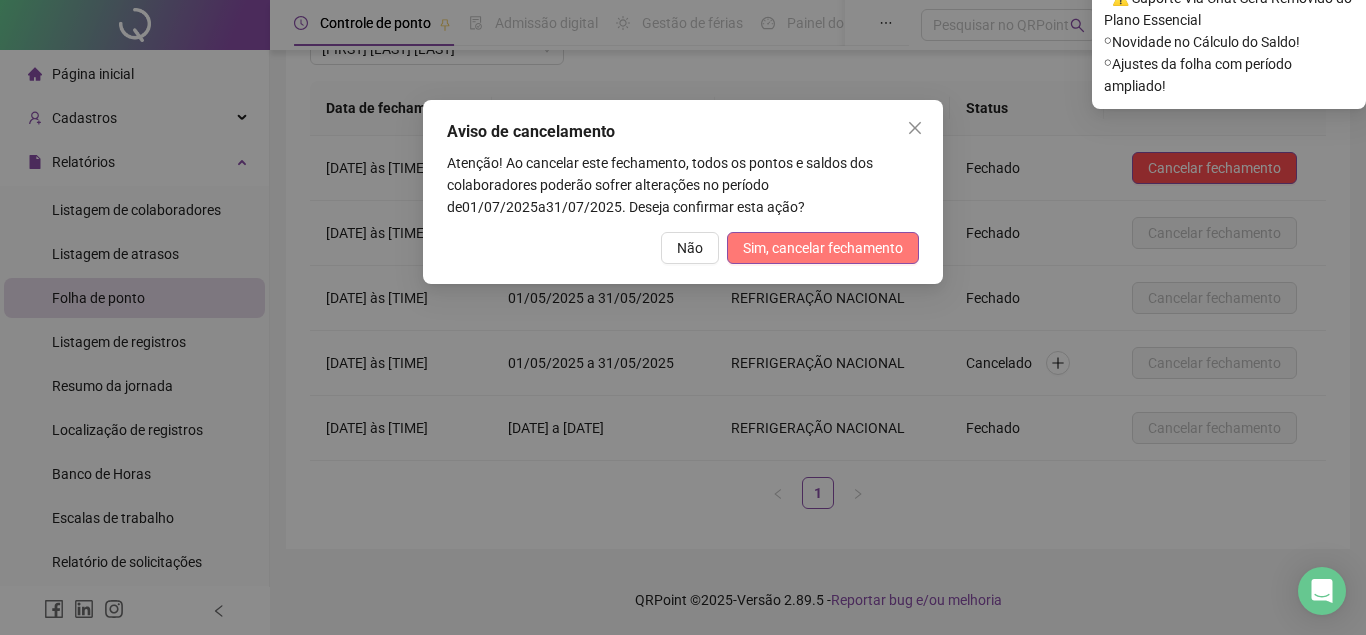 click on "Sim, cancelar fechamento" at bounding box center (823, 248) 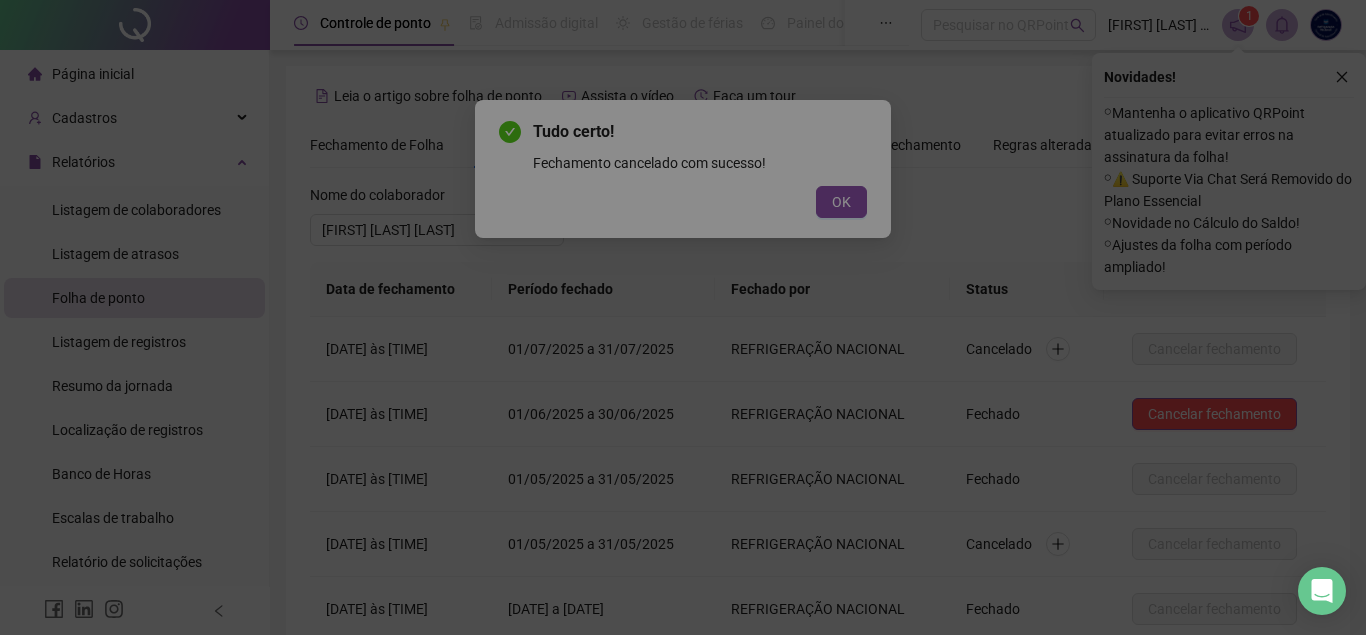 scroll, scrollTop: 181, scrollLeft: 0, axis: vertical 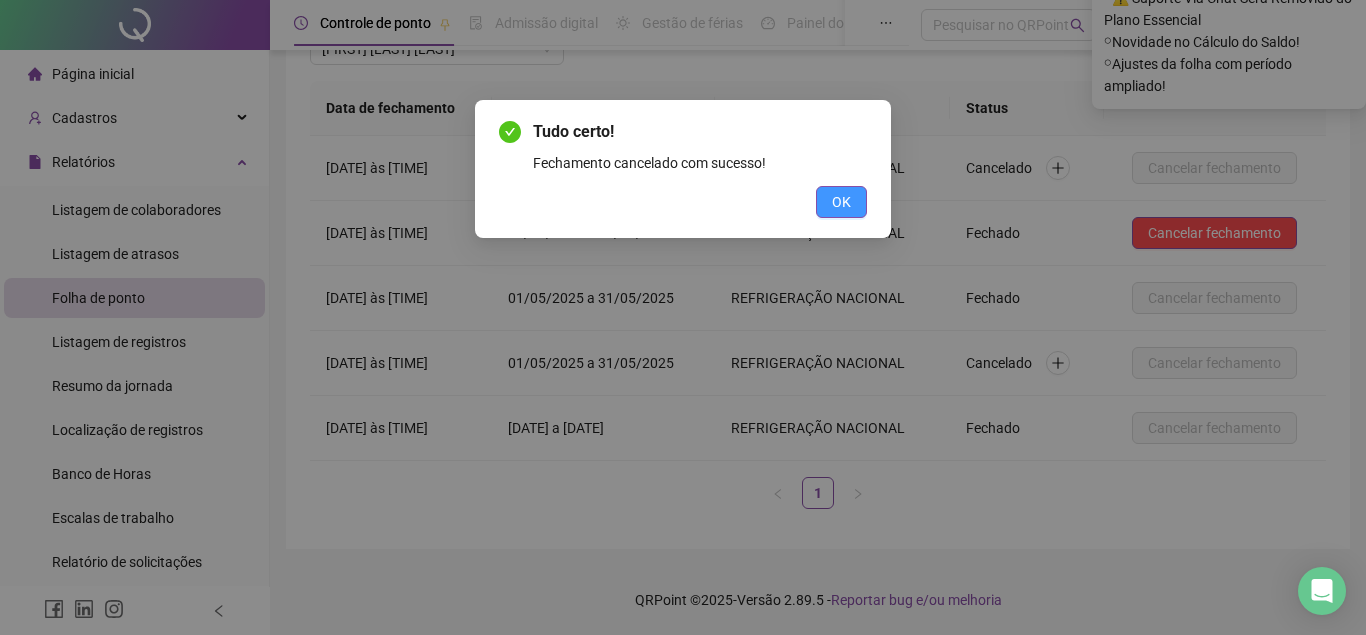 click on "OK" at bounding box center [841, 202] 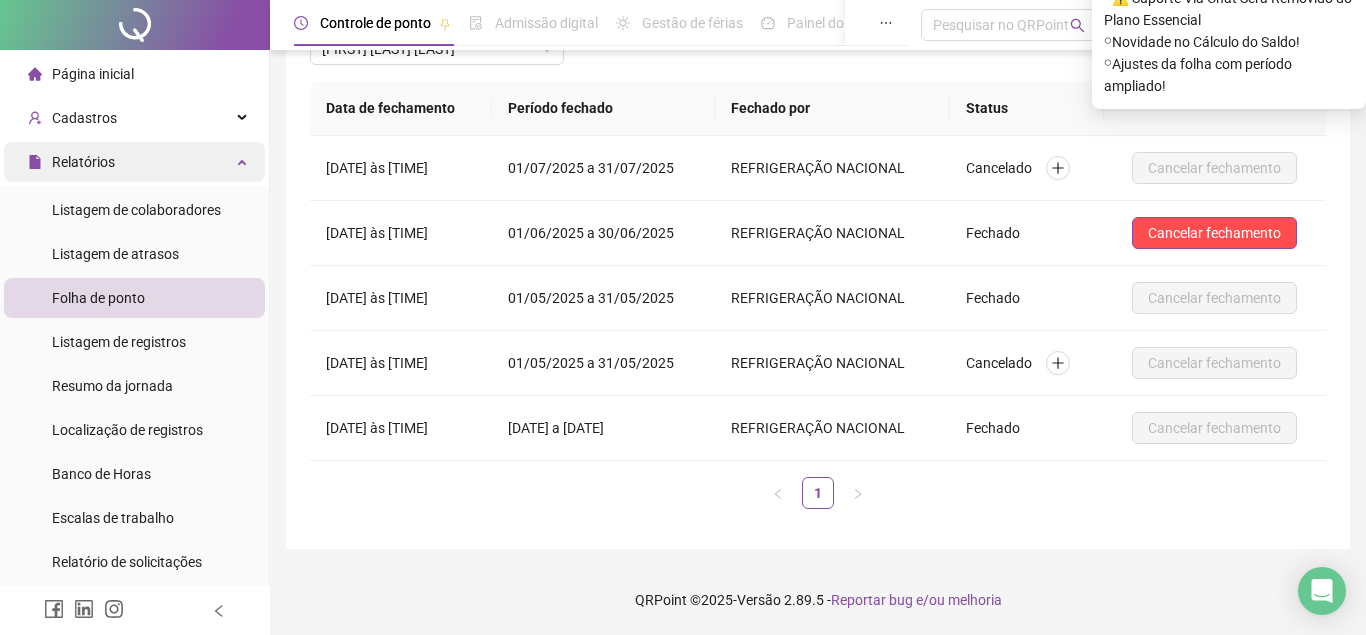 click on "Relatórios" at bounding box center [134, 162] 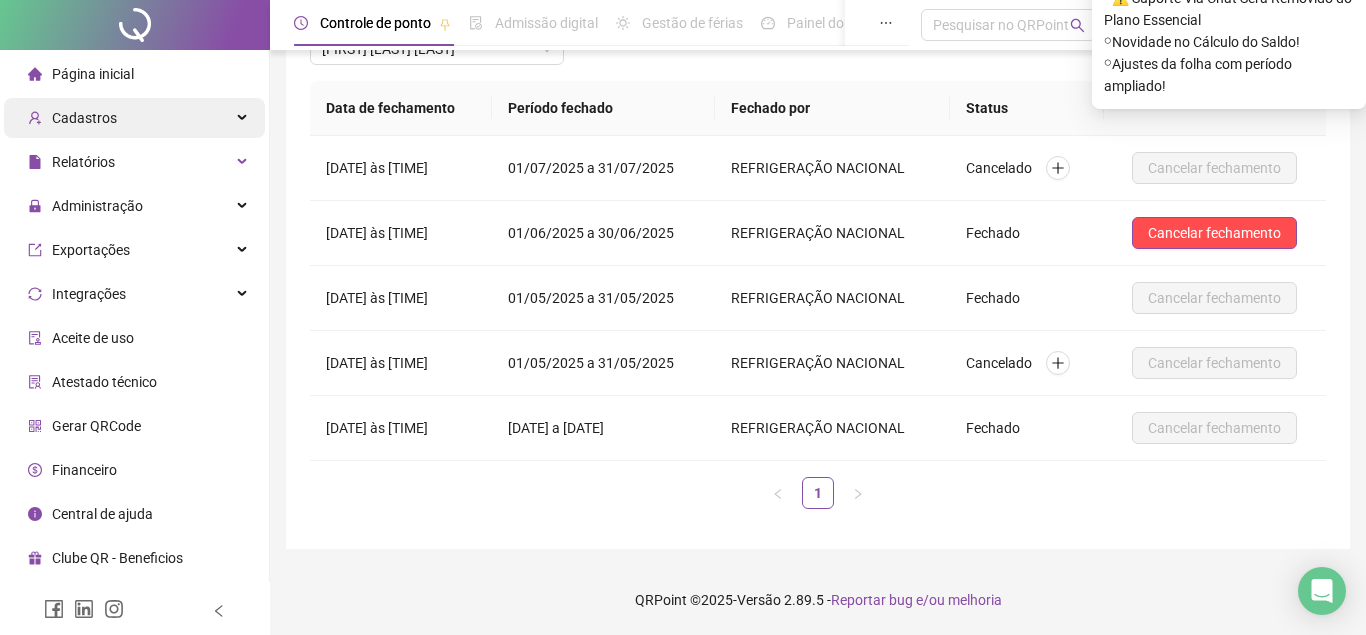 click on "Cadastros" at bounding box center (134, 118) 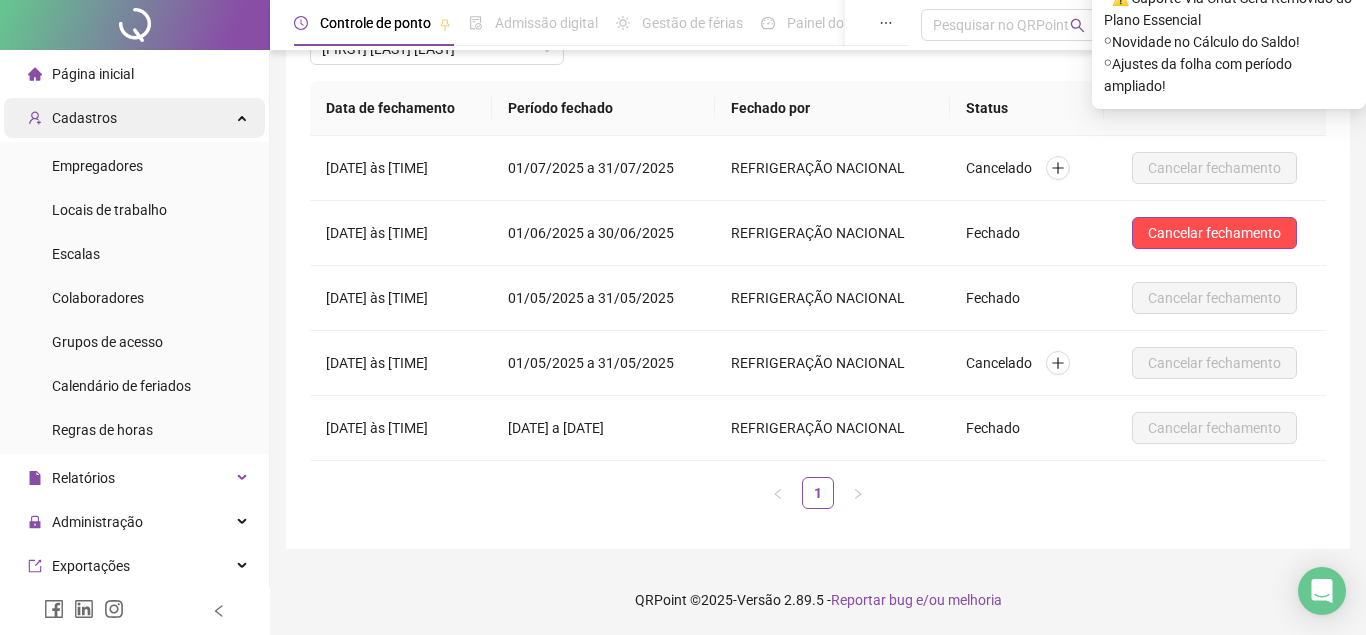 click on "Cadastros" at bounding box center [134, 118] 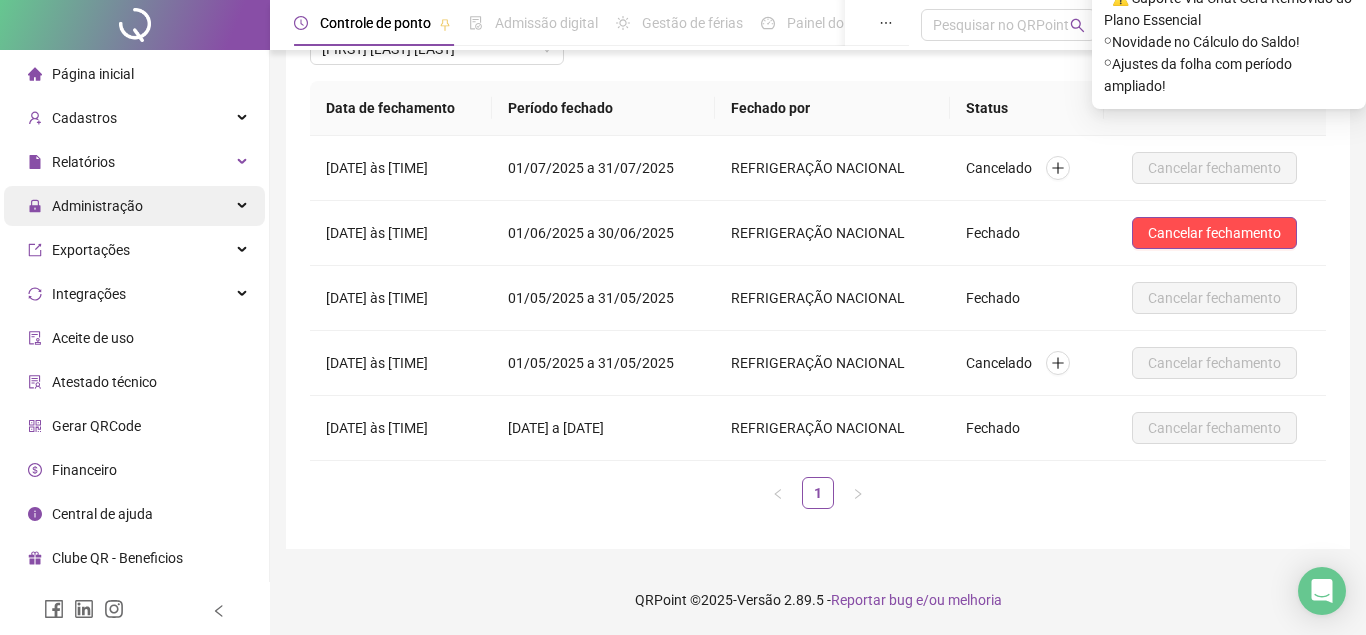 click on "Administração" at bounding box center [97, 206] 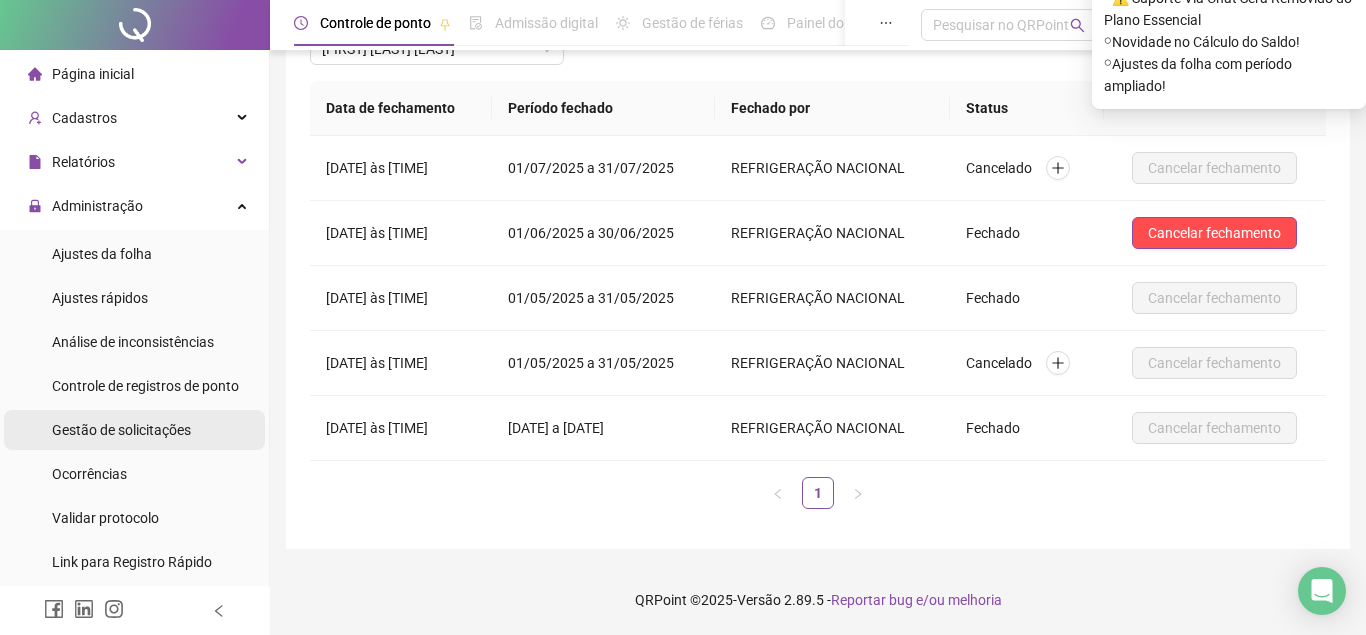 click on "Gestão de solicitações" at bounding box center (121, 430) 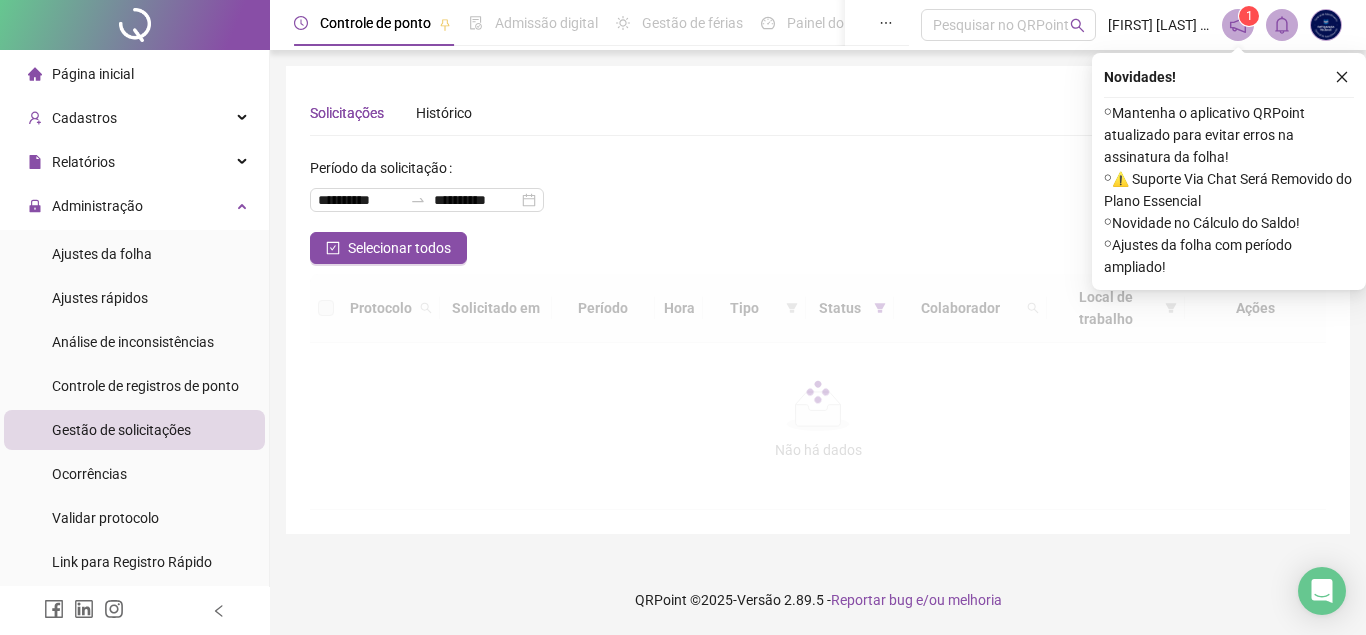 scroll, scrollTop: 0, scrollLeft: 0, axis: both 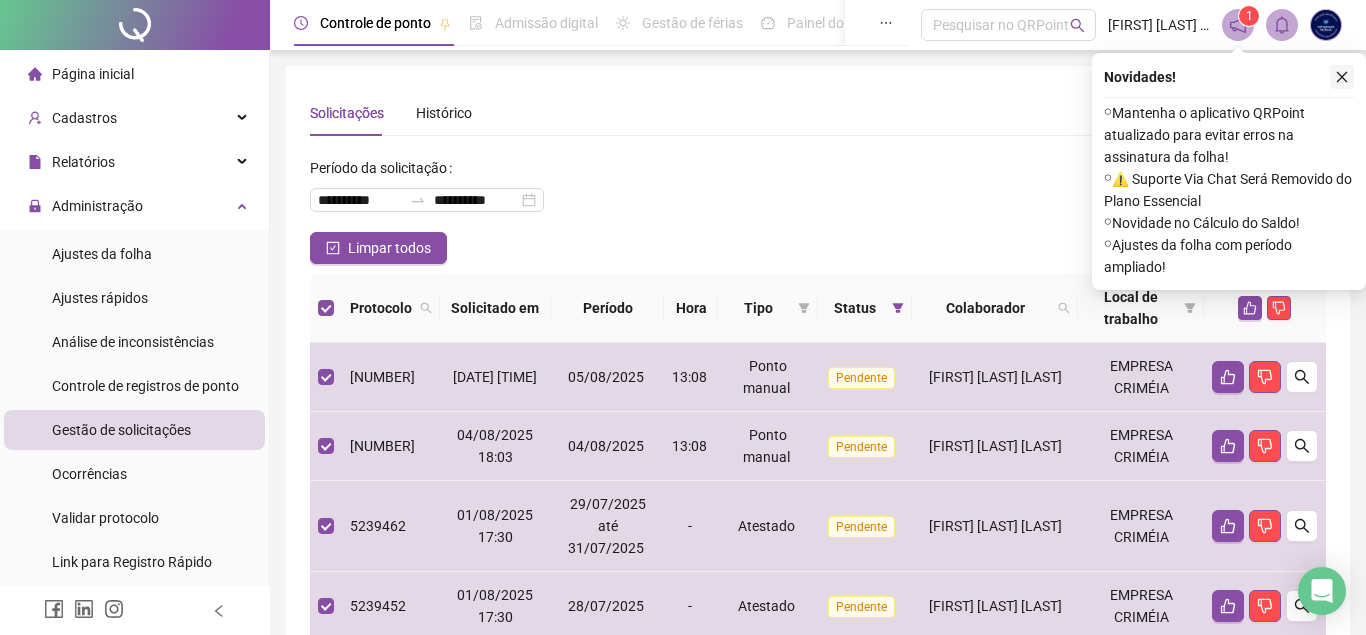 click 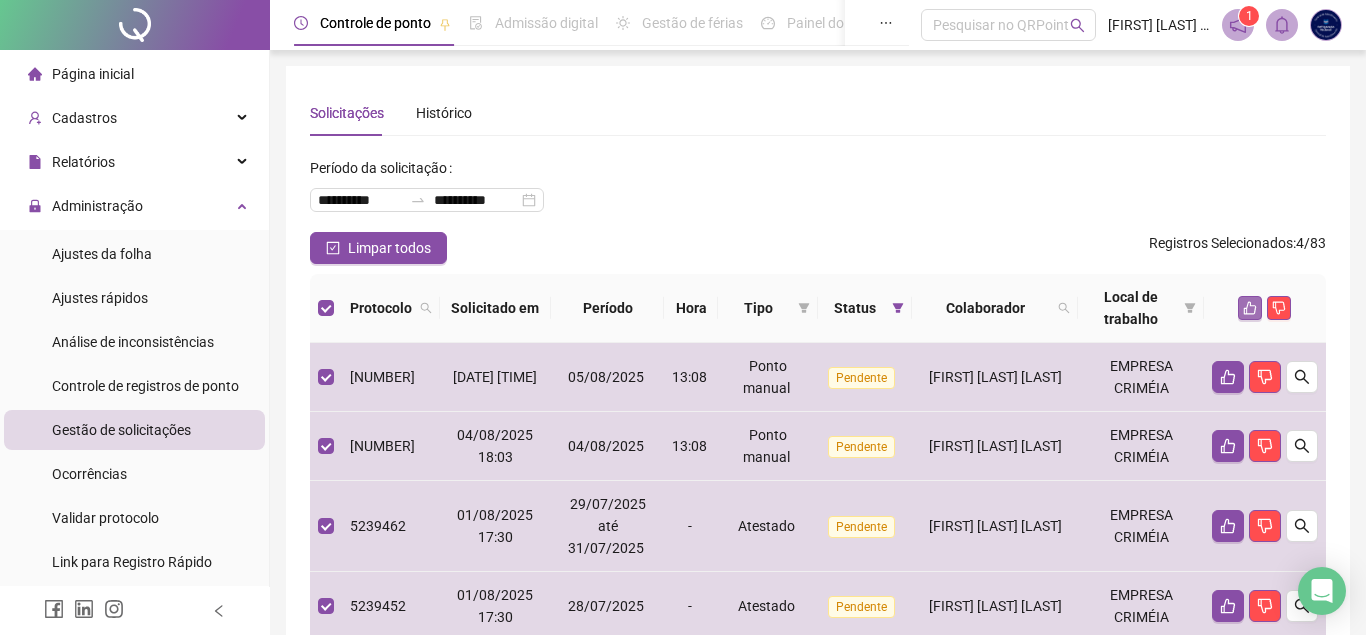 click 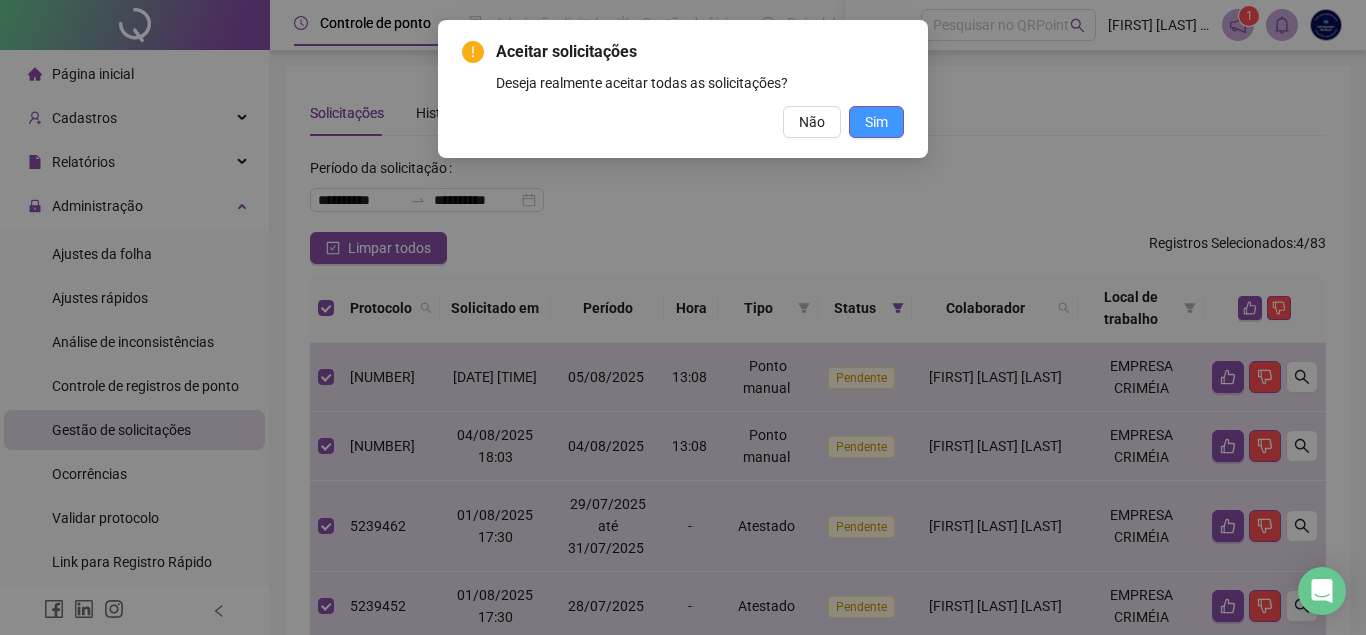click on "Sim" at bounding box center [876, 122] 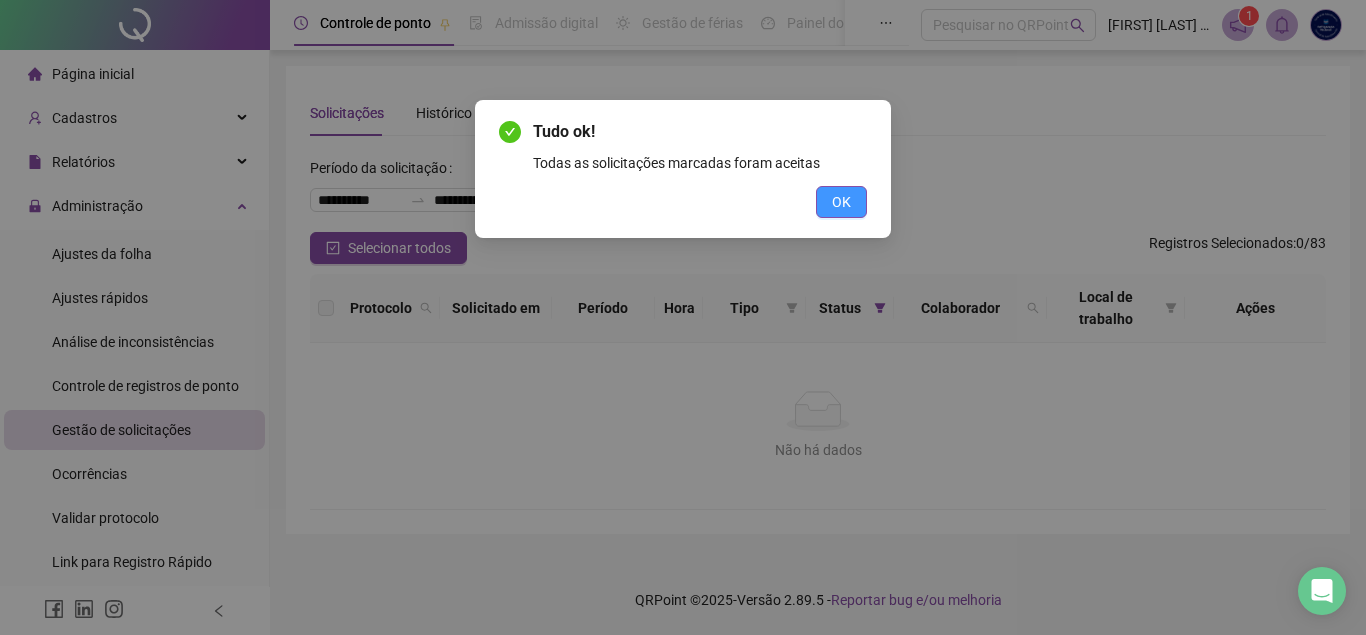 click on "OK" at bounding box center [841, 202] 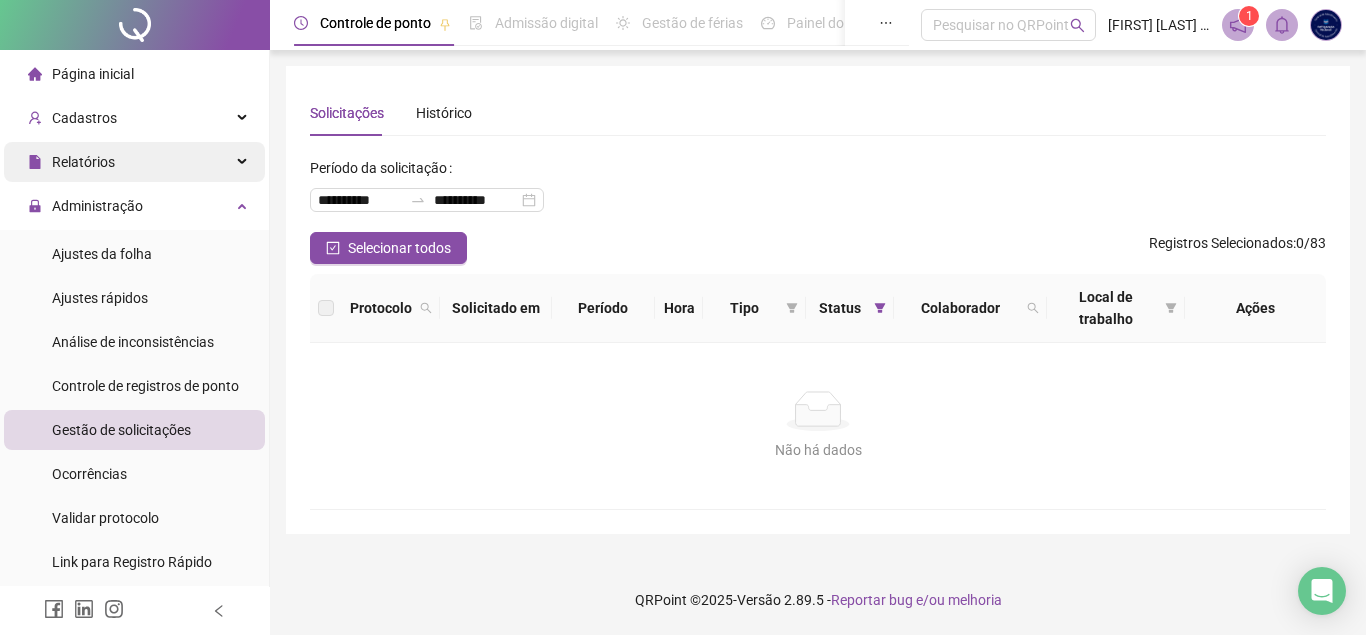click on "Relatórios" at bounding box center (134, 162) 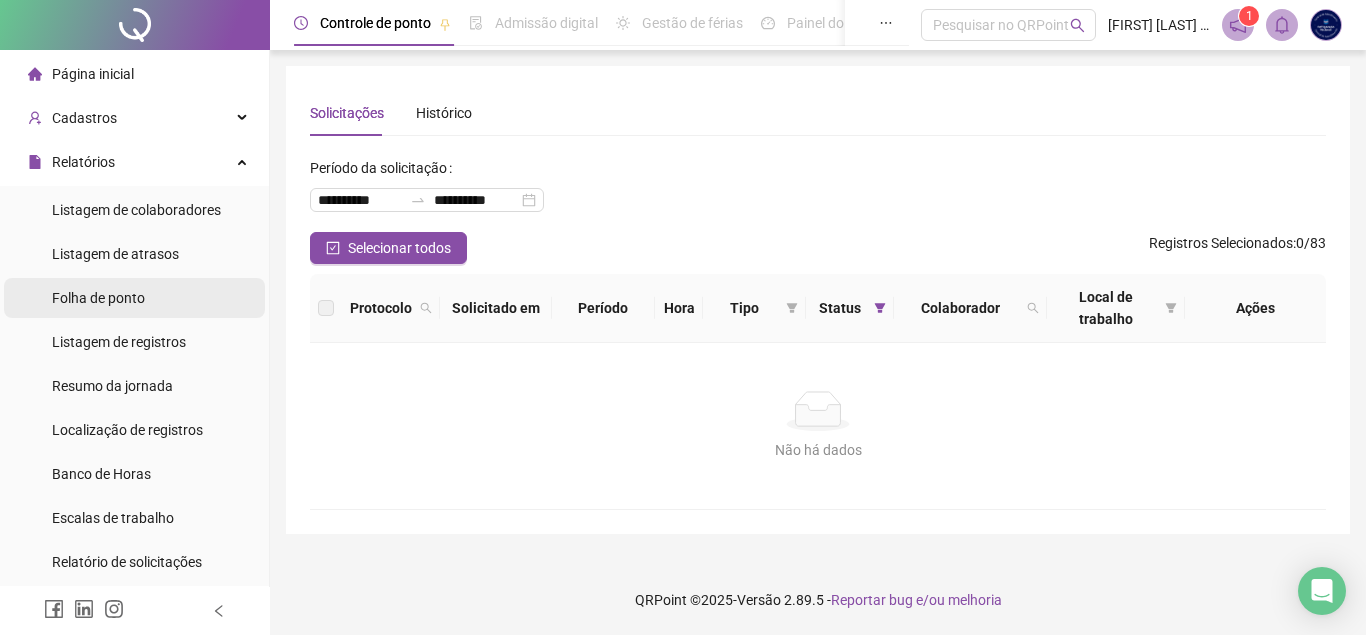 click on "Folha de ponto" at bounding box center (98, 298) 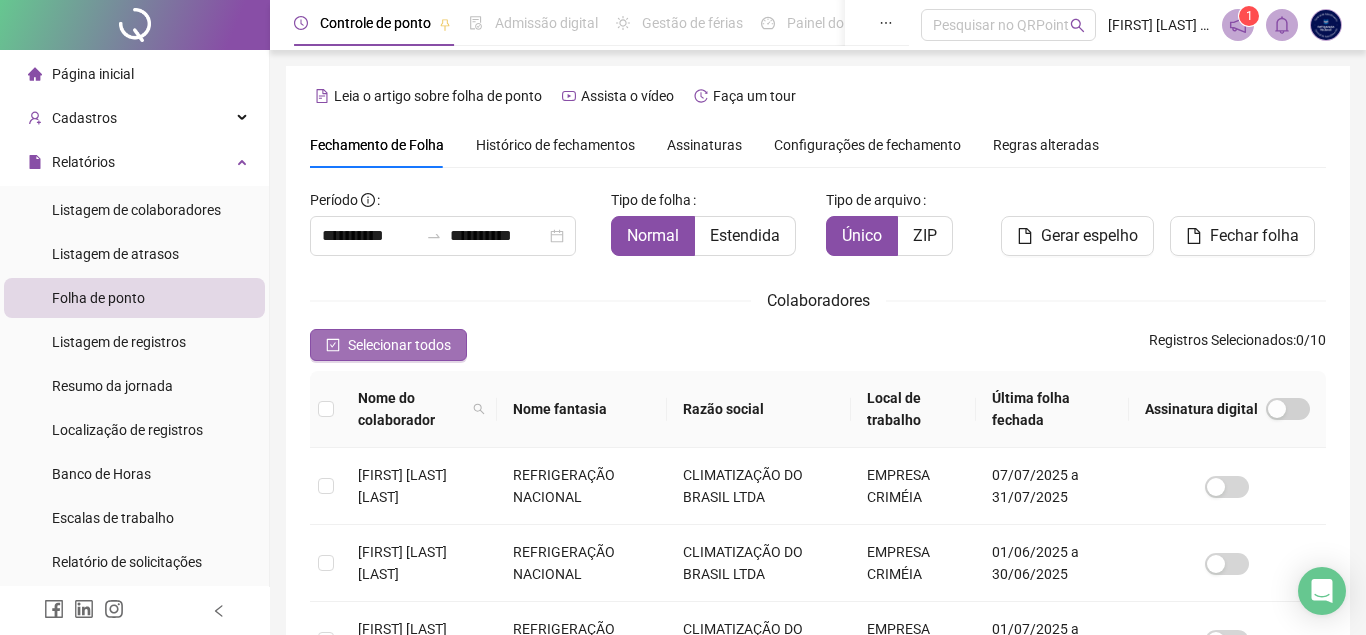 scroll, scrollTop: 92, scrollLeft: 0, axis: vertical 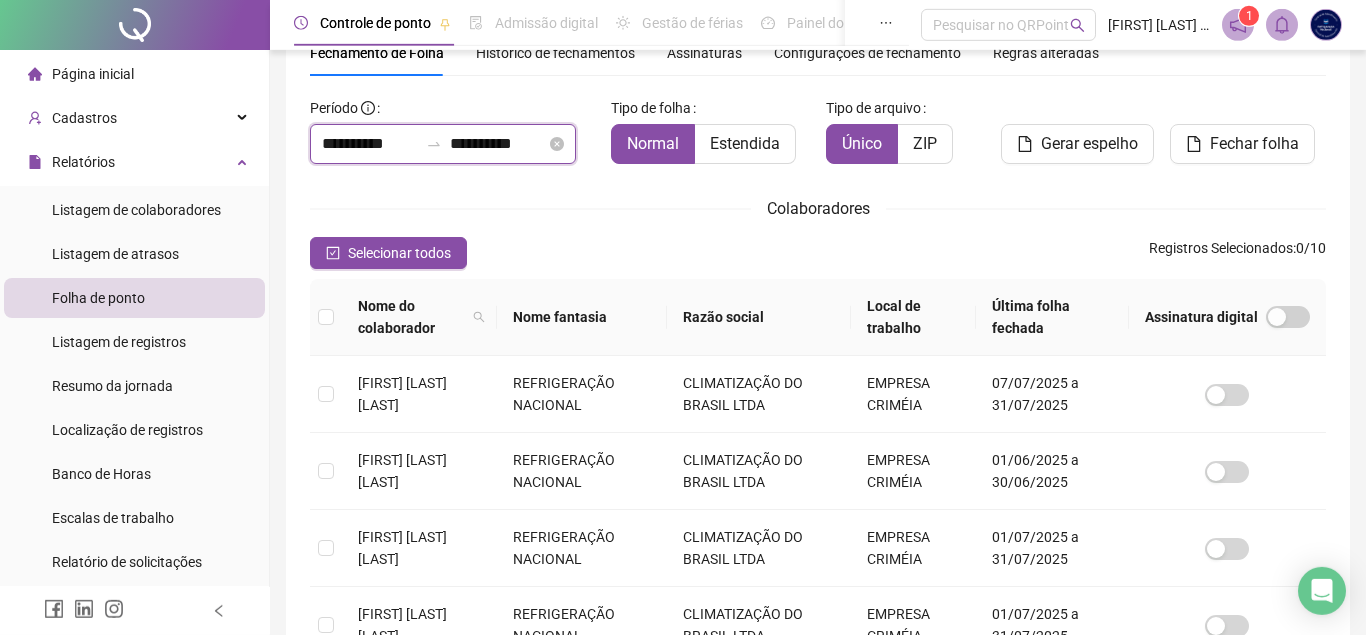 click on "**********" at bounding box center (370, 144) 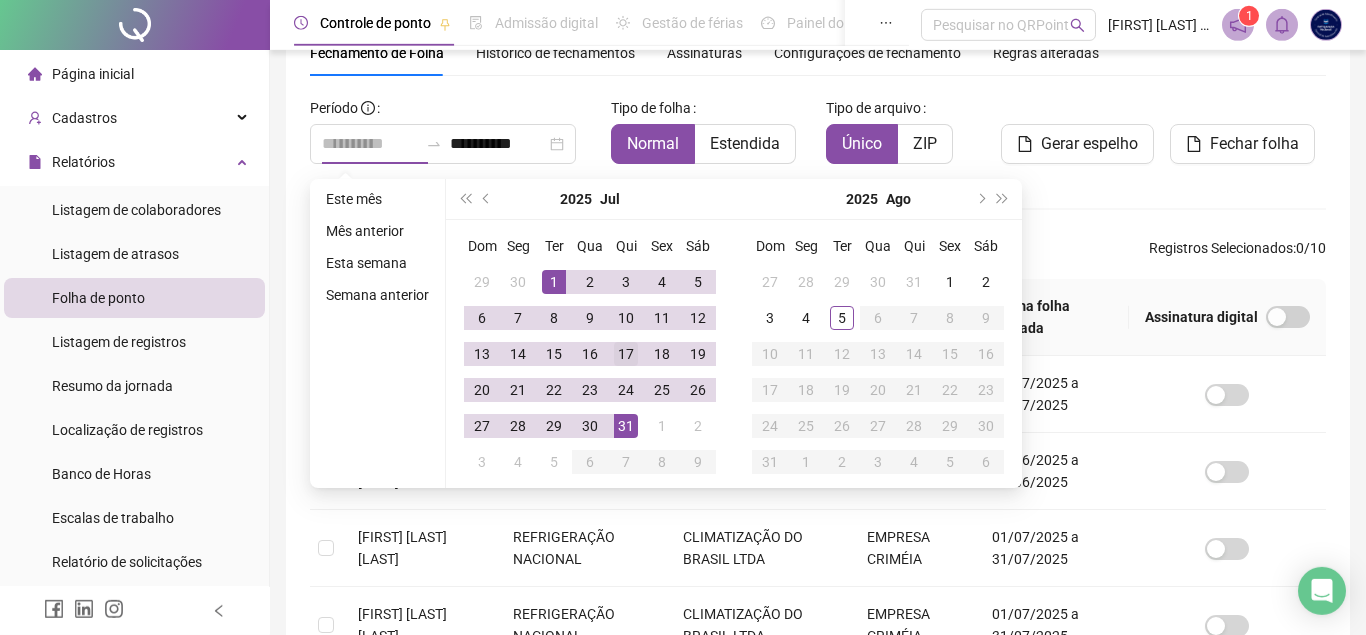 click on "1" at bounding box center [554, 282] 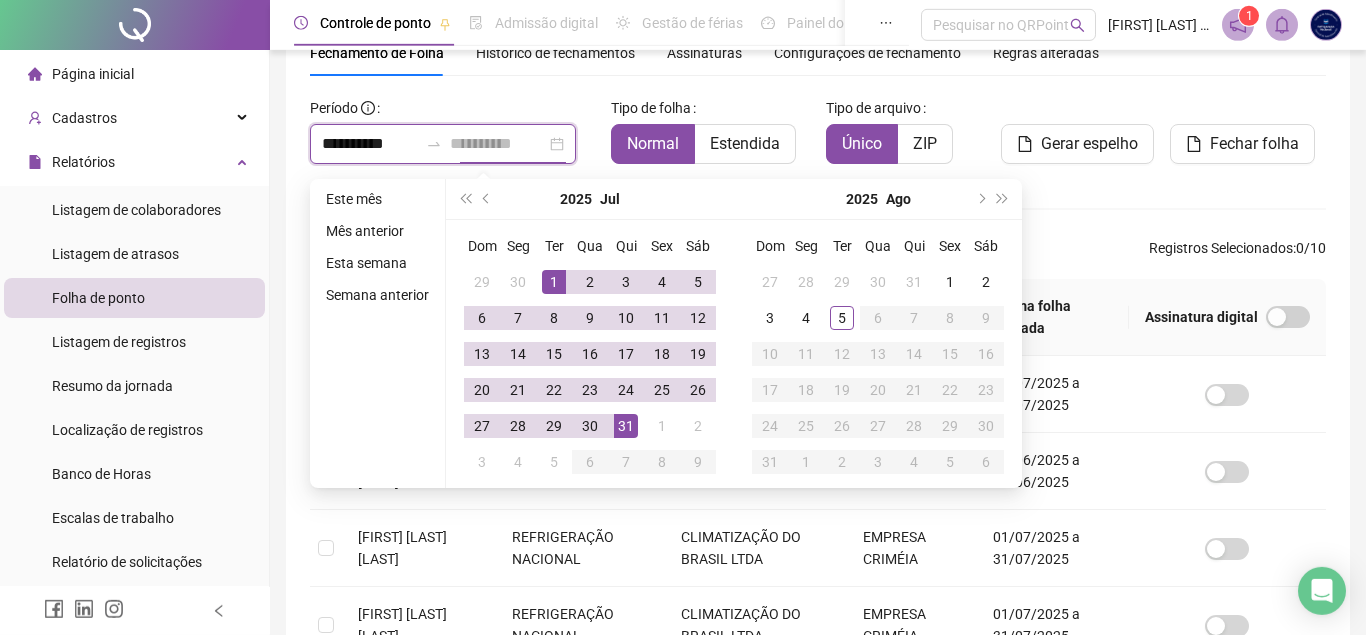 type on "**********" 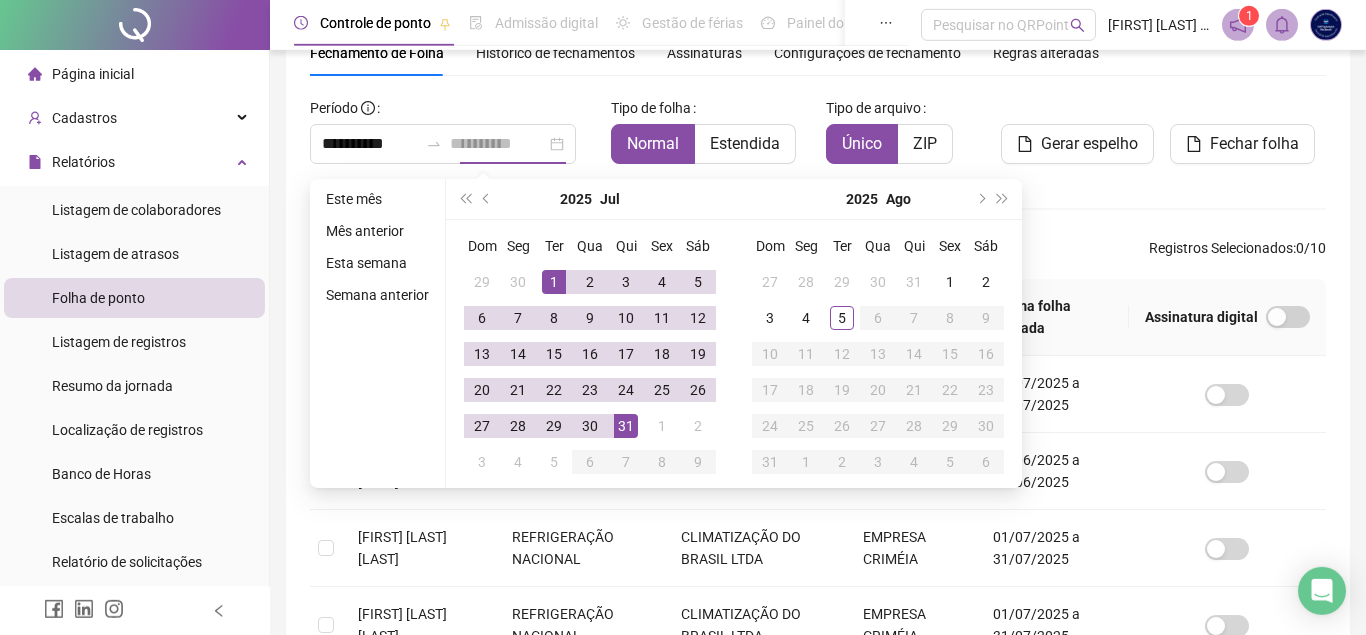 click on "31" at bounding box center (626, 426) 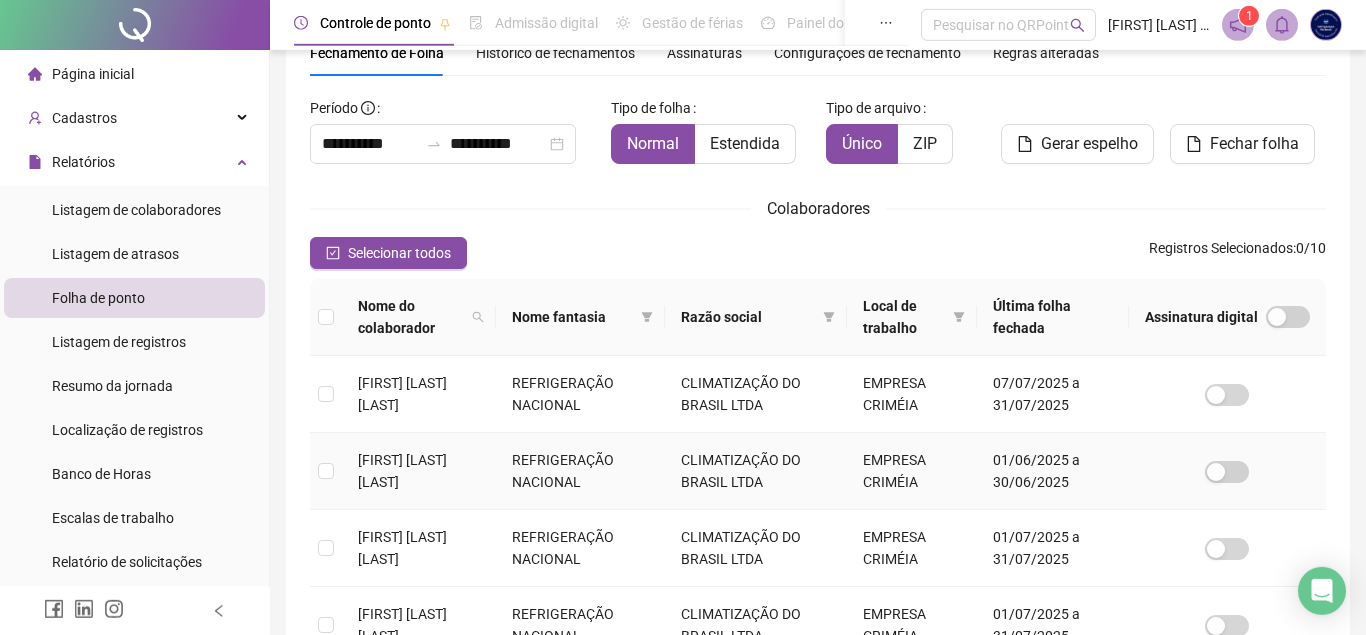 click at bounding box center [326, 471] 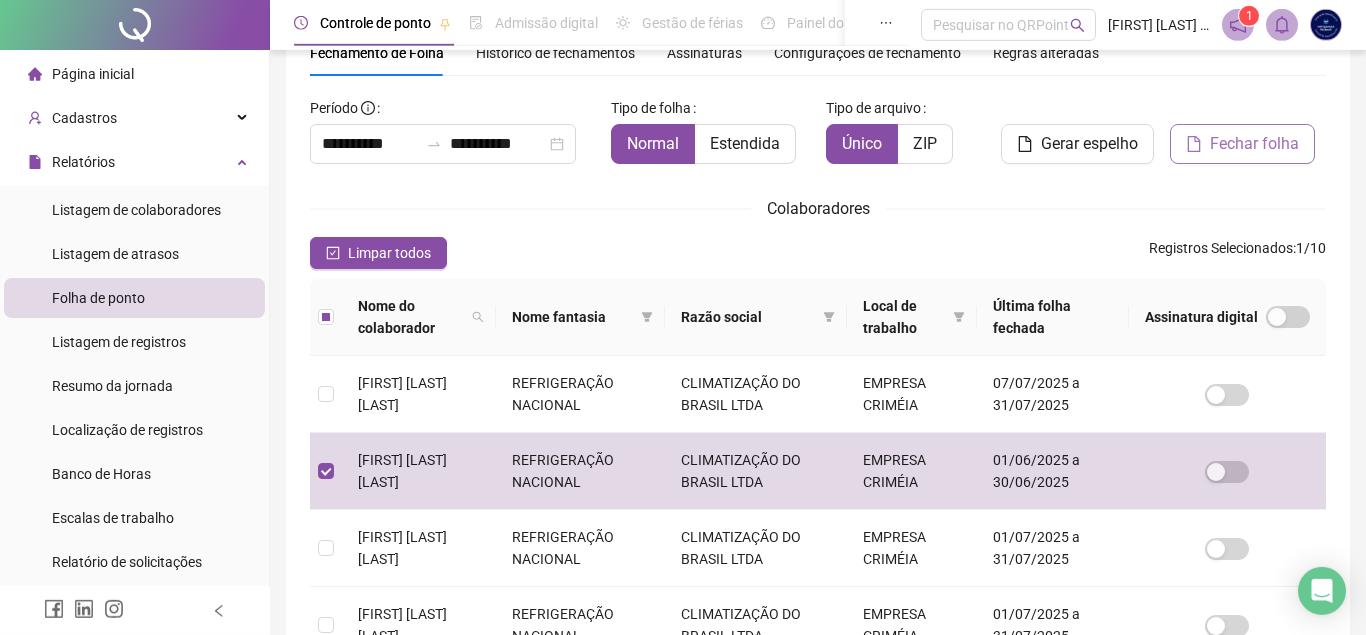 click on "Fechar folha" at bounding box center (1254, 144) 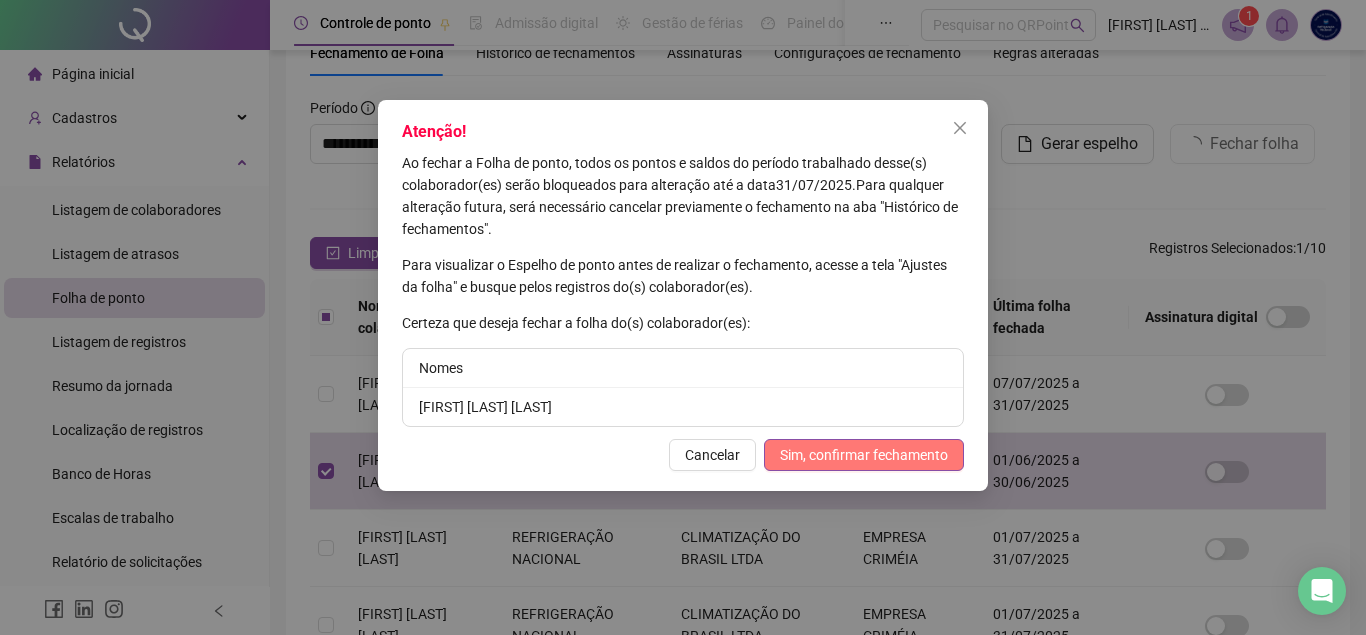 click on "Sim, confirmar fechamento" at bounding box center [864, 455] 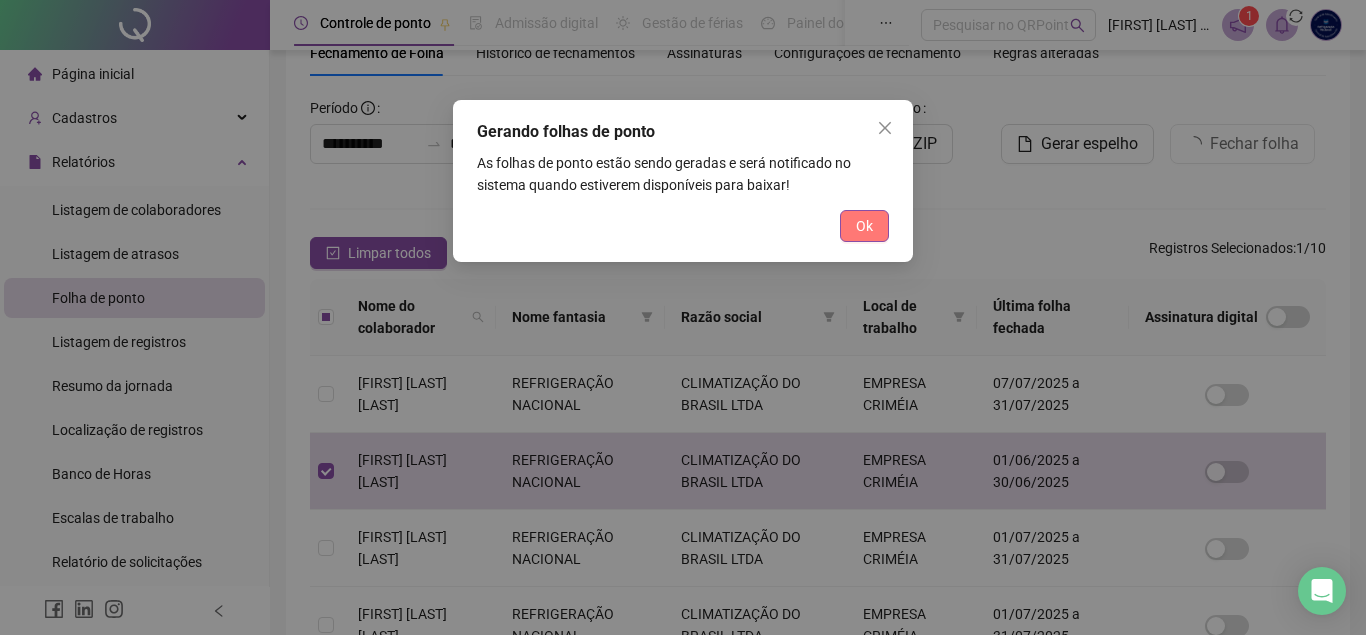 click on "Ok" at bounding box center [864, 226] 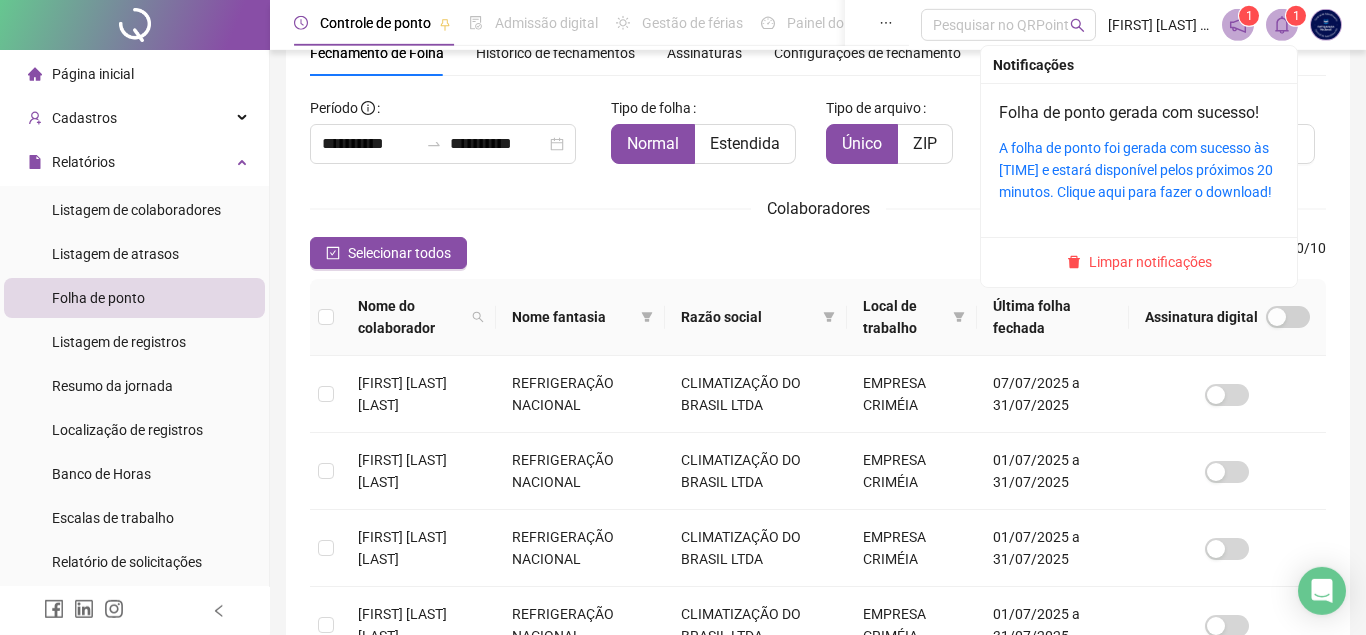 click 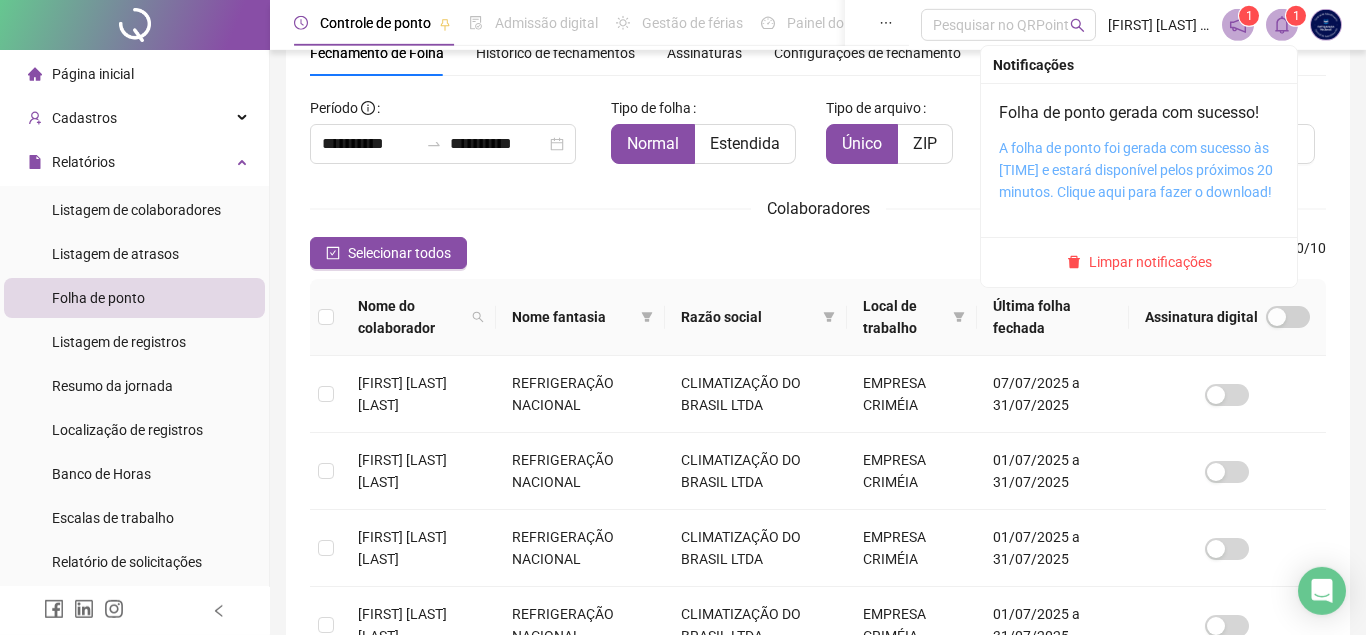 click on "A folha de ponto foi gerada com sucesso às [TIME] e estará disponível pelos próximos 20 minutos.
Clique aqui para fazer o download!" at bounding box center (1136, 170) 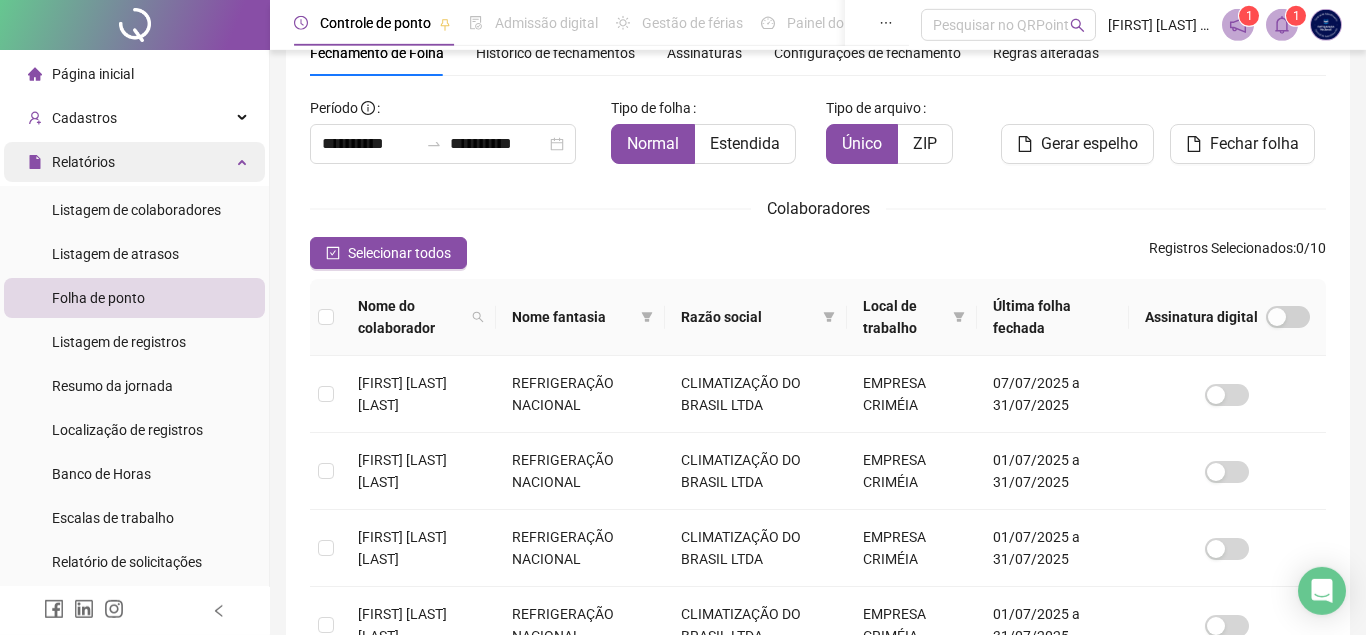 click on "Relatórios" at bounding box center (134, 162) 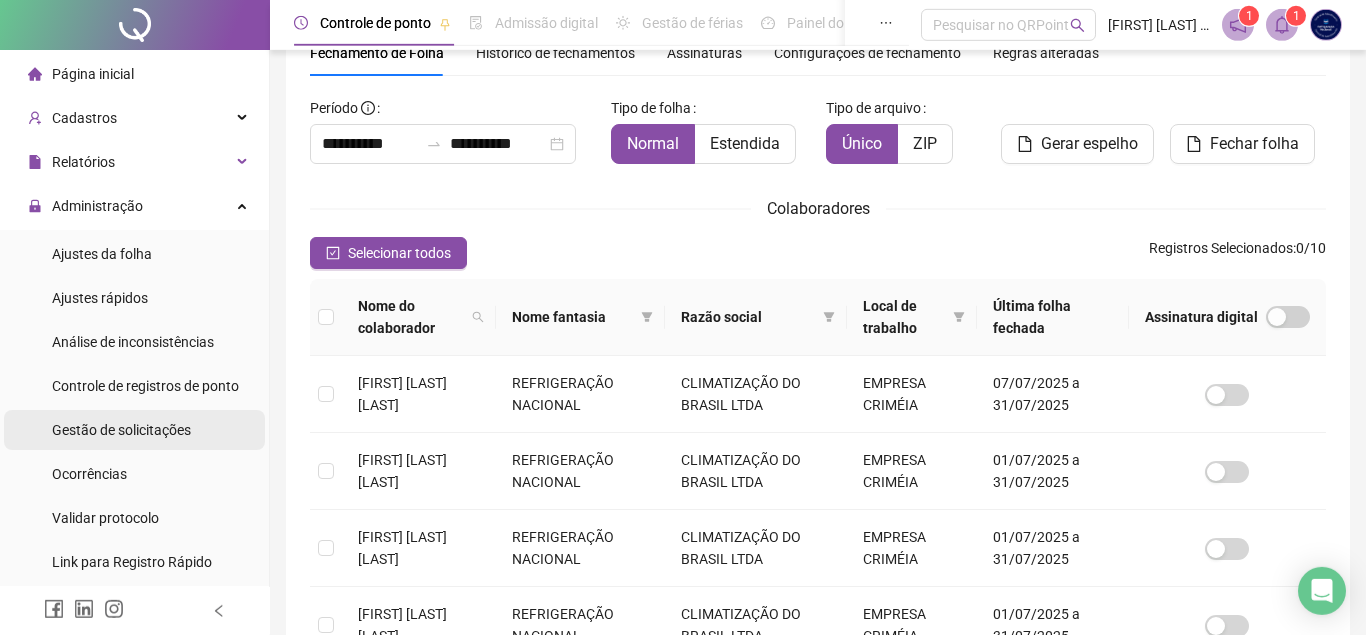 click on "Gestão de solicitações" at bounding box center (121, 430) 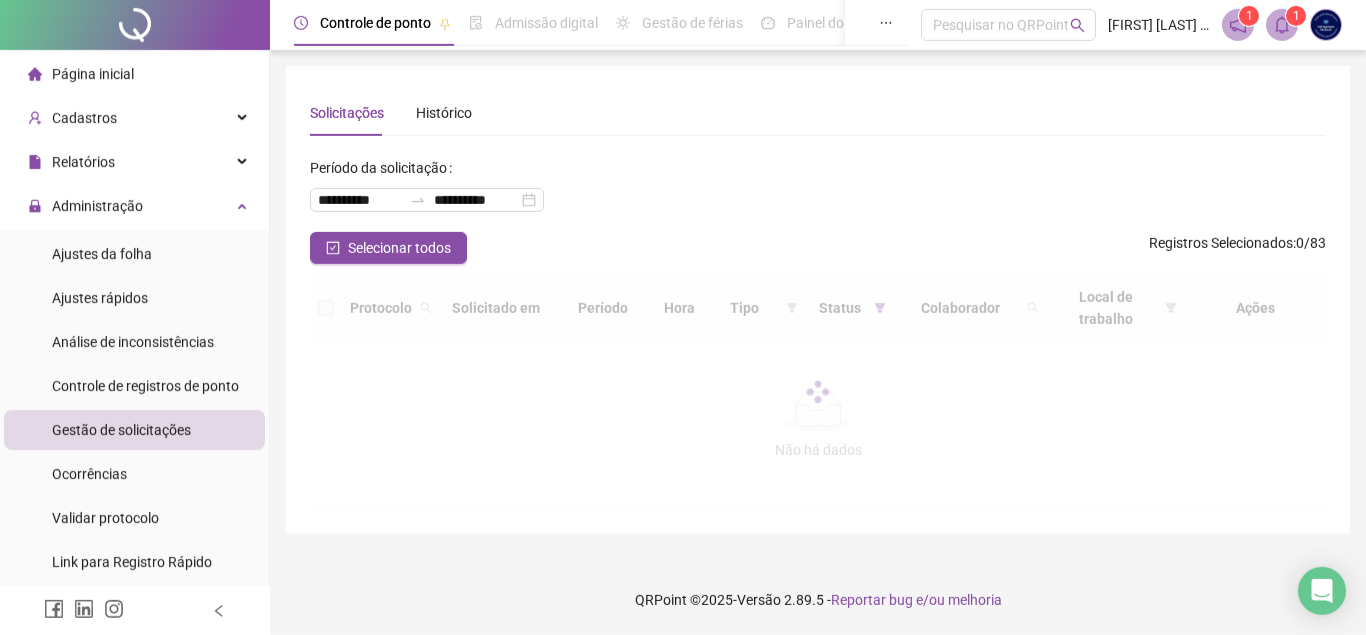 scroll, scrollTop: 0, scrollLeft: 0, axis: both 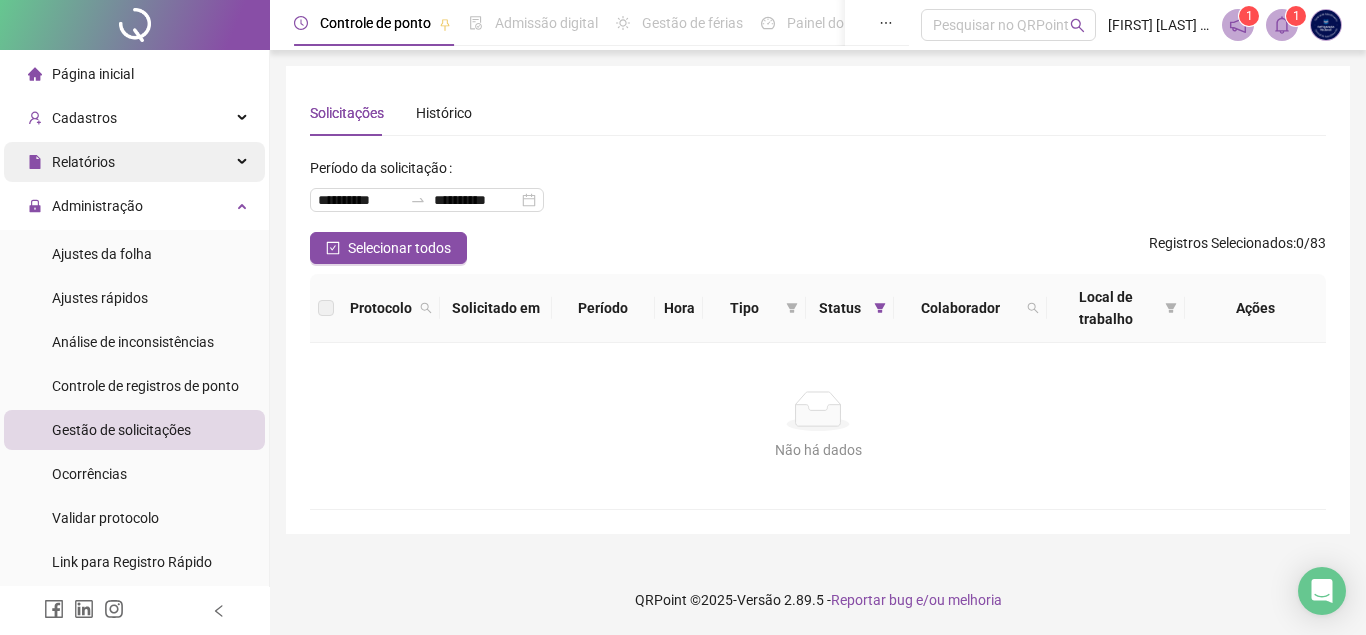 click on "Relatórios" at bounding box center [134, 162] 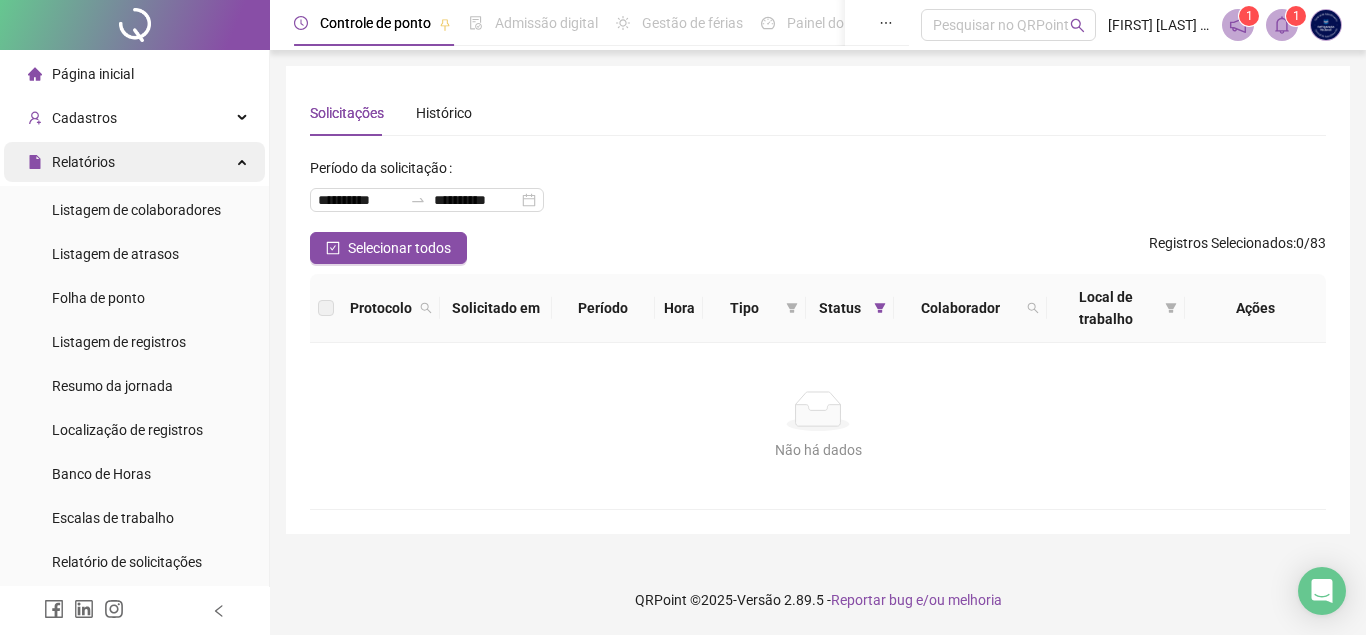 click on "Relatórios" at bounding box center [134, 162] 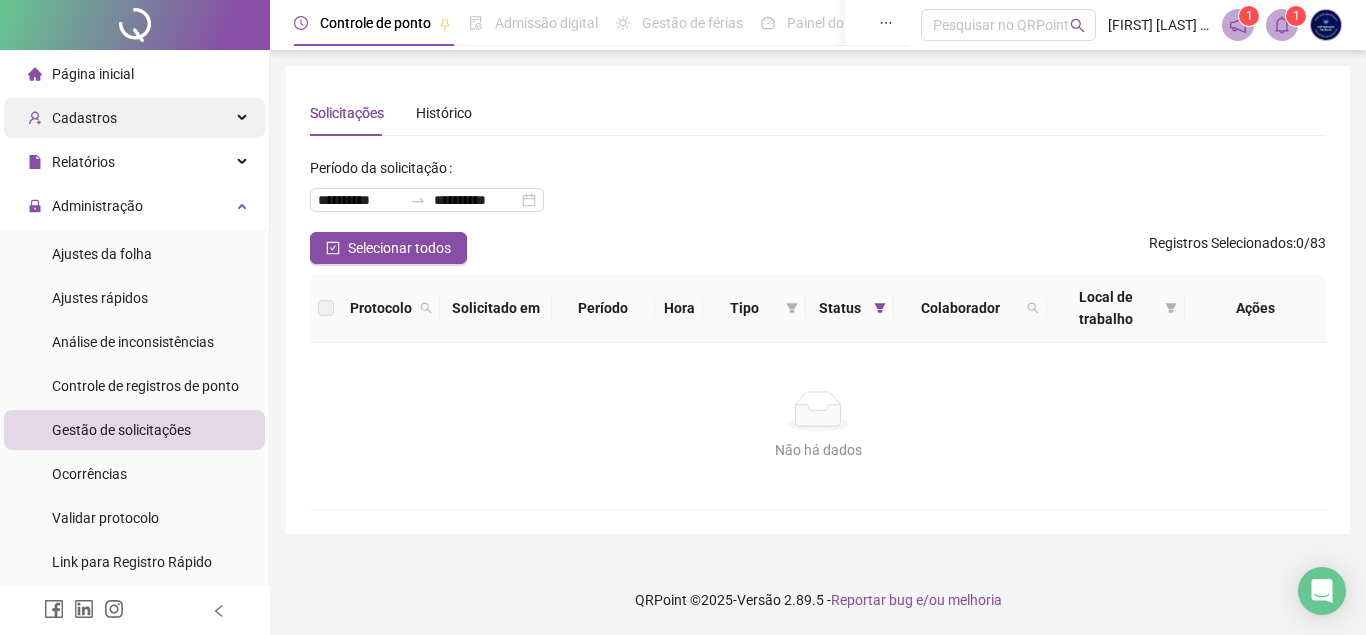 click on "Cadastros" at bounding box center [134, 118] 